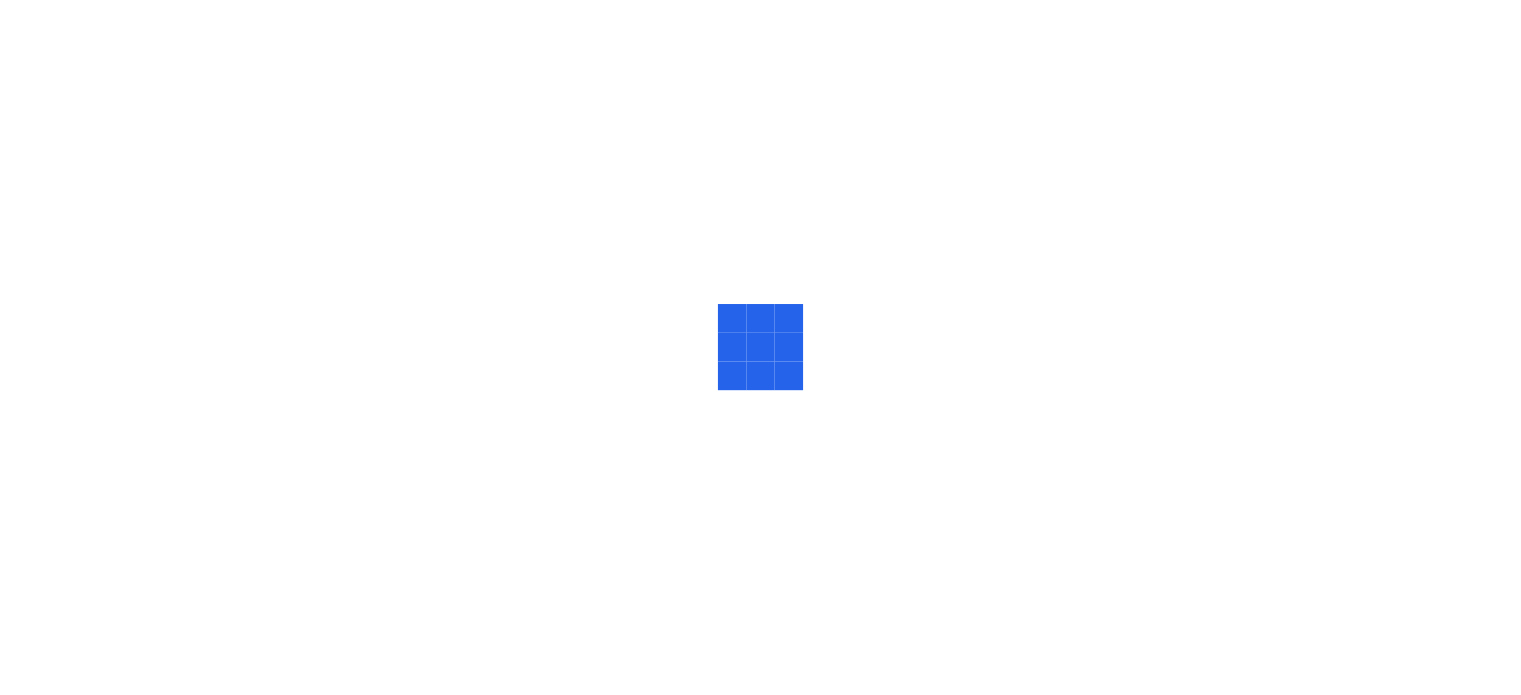 scroll, scrollTop: 0, scrollLeft: 0, axis: both 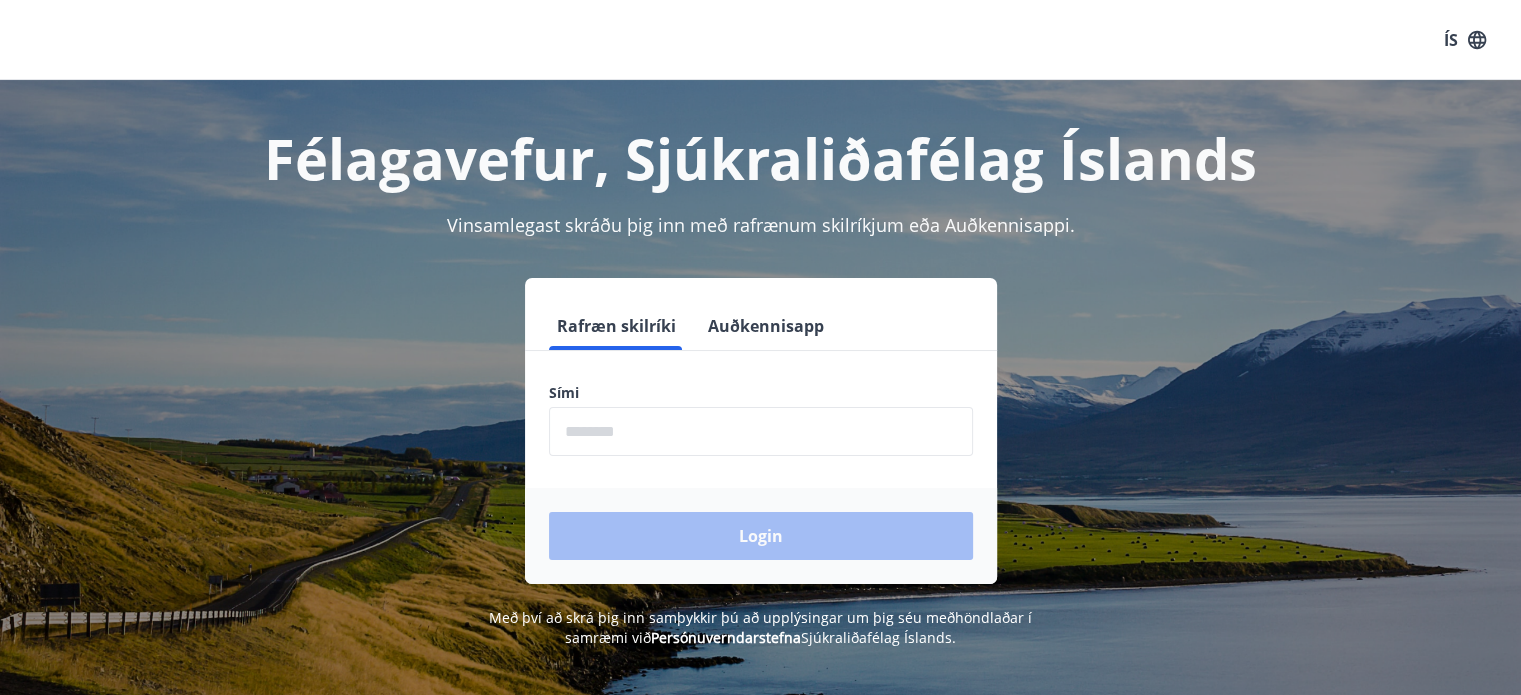 drag, startPoint x: 606, startPoint y: 365, endPoint x: 614, endPoint y: 389, distance: 25.298222 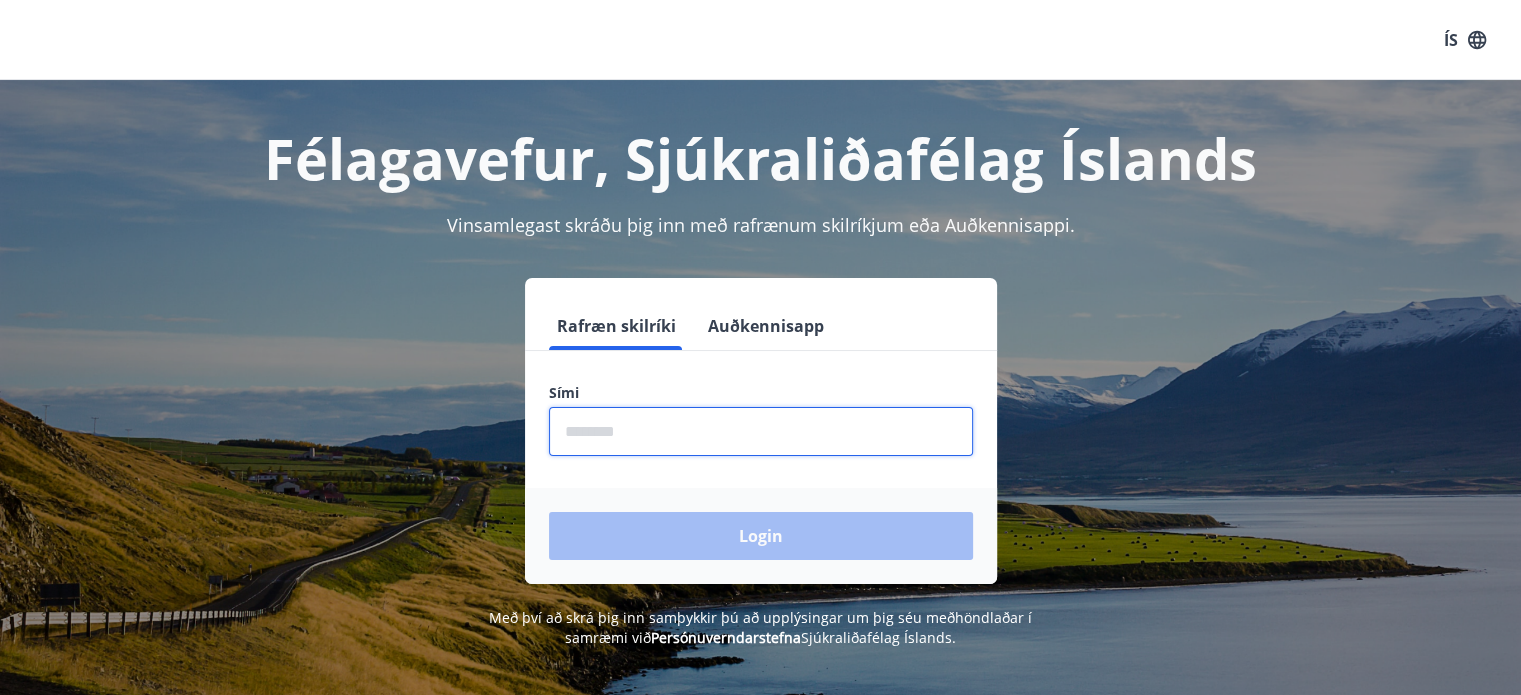 drag, startPoint x: 624, startPoint y: 409, endPoint x: 632, endPoint y: 416, distance: 10.630146 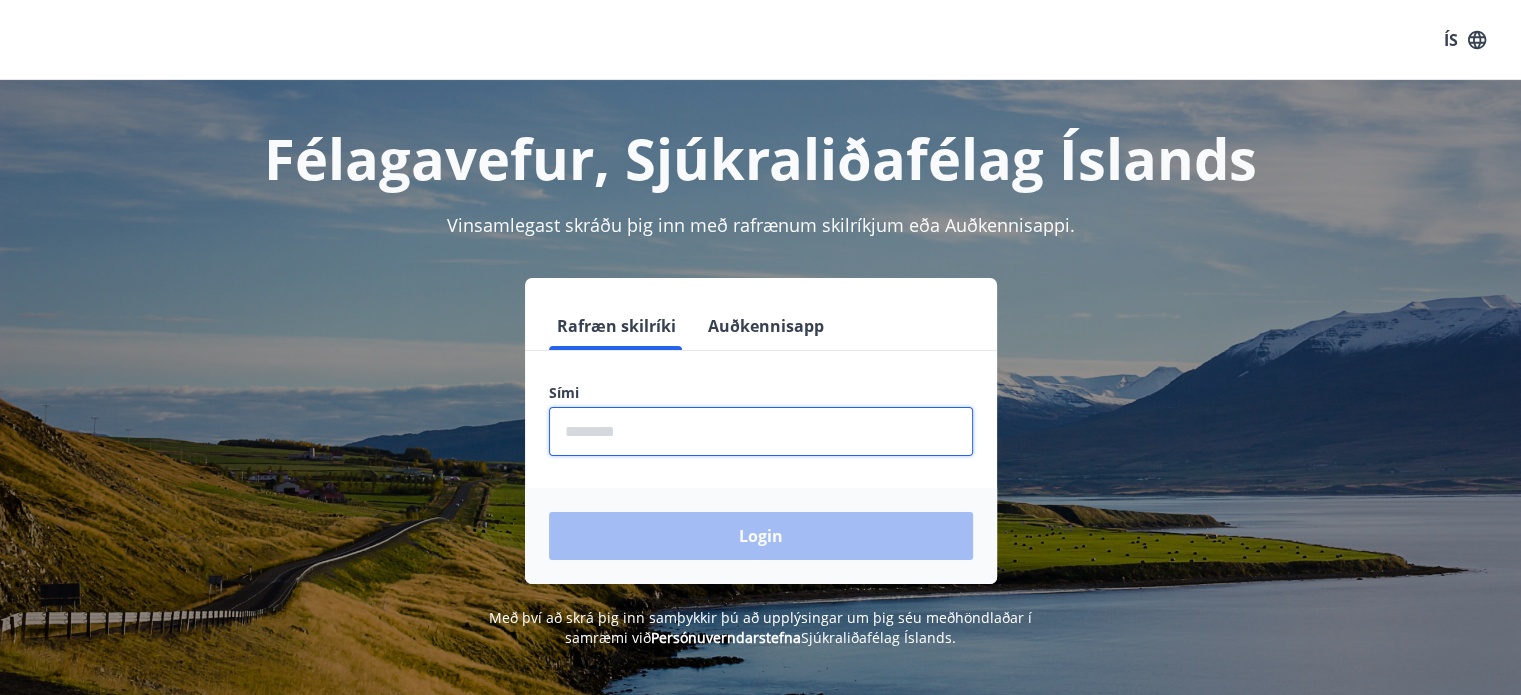 click at bounding box center (761, 431) 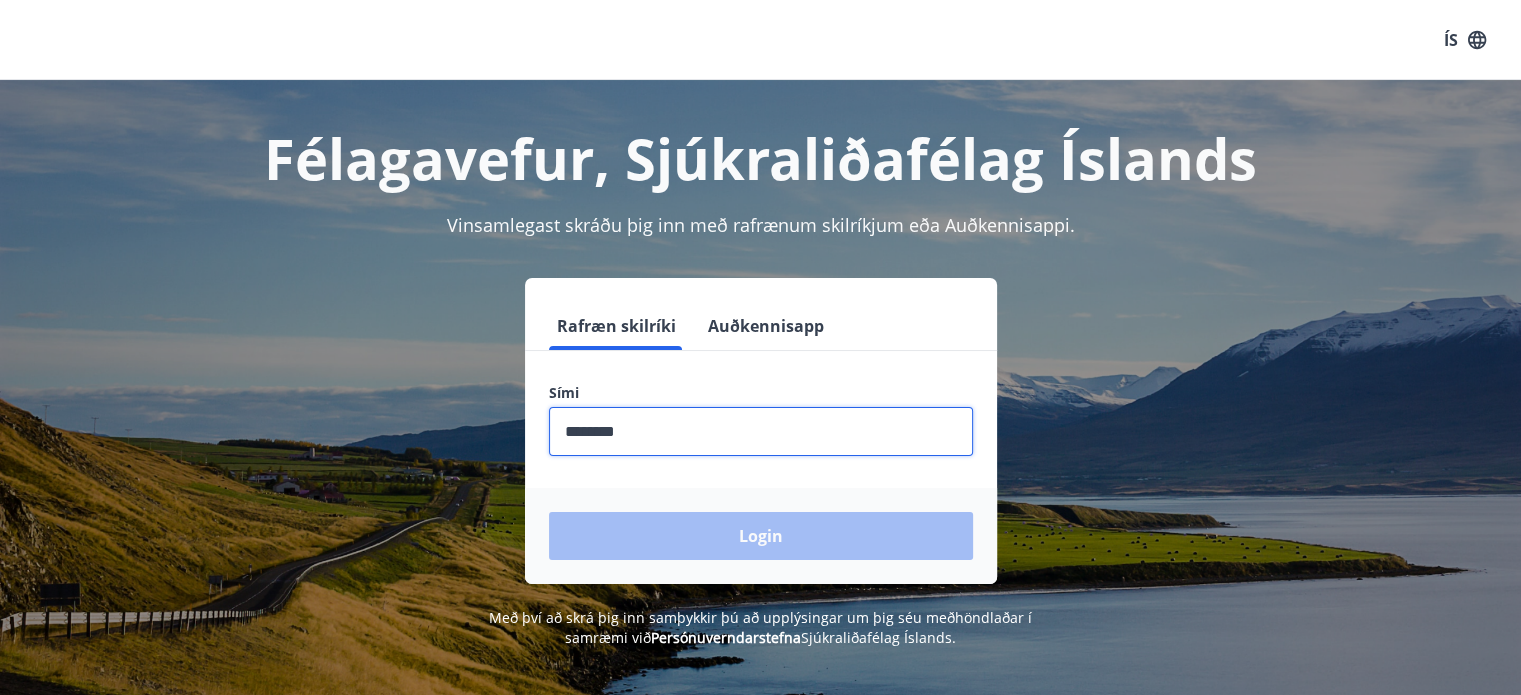 click at bounding box center (761, 431) 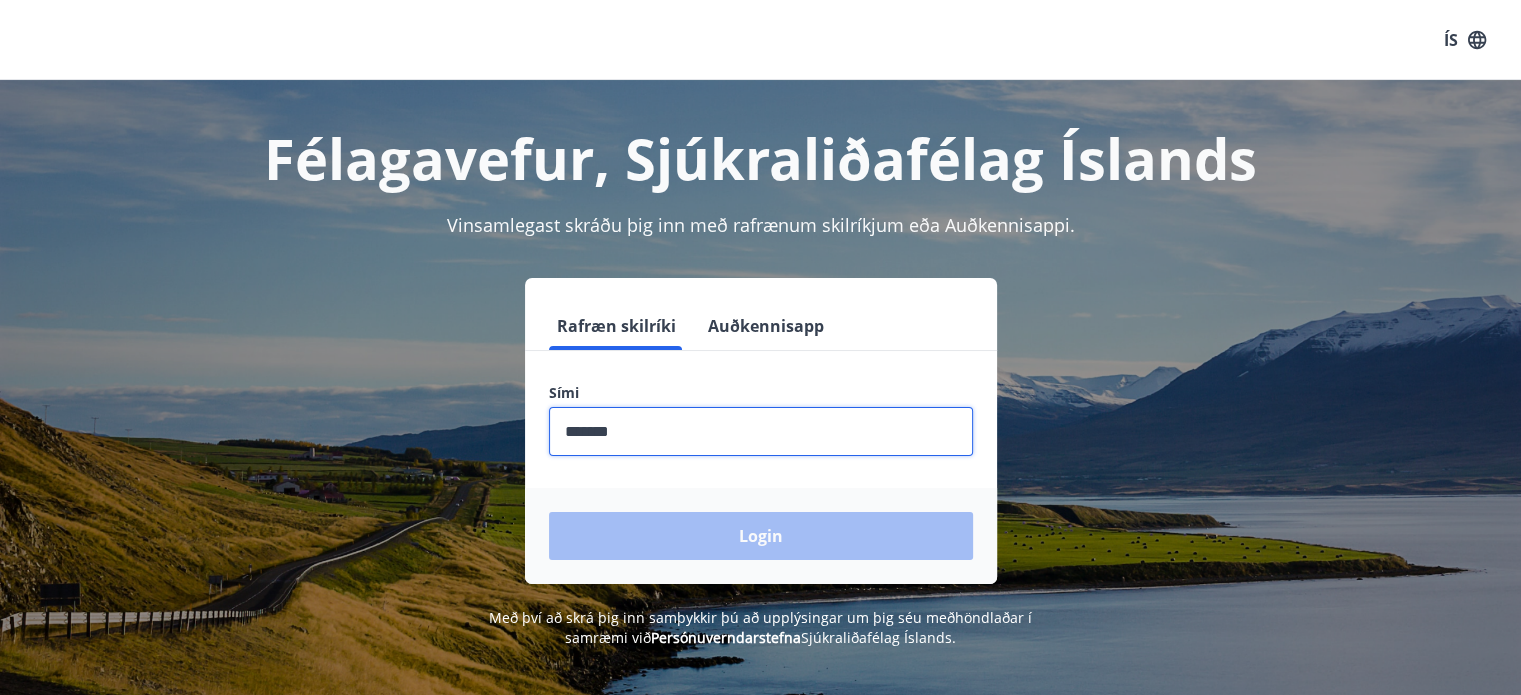 type on "********" 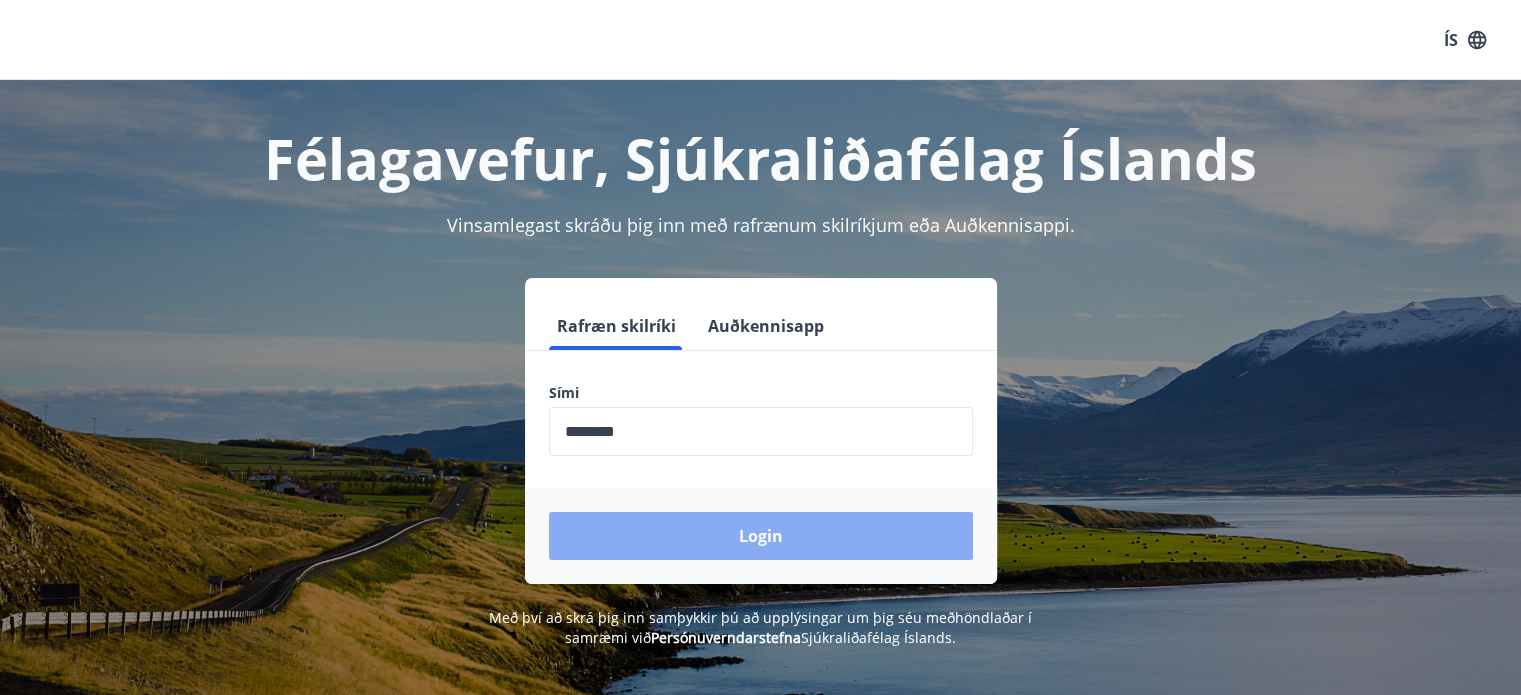 click on "Login" at bounding box center [761, 536] 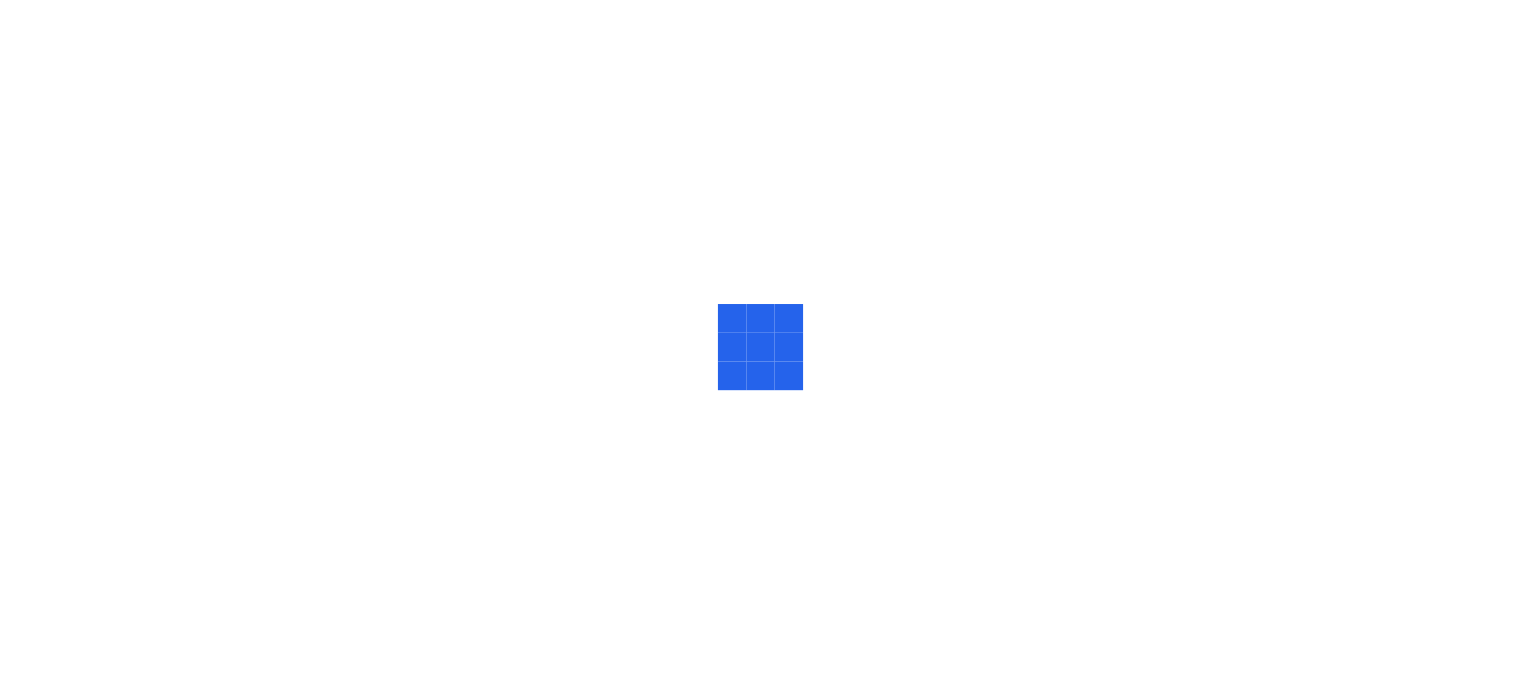 scroll, scrollTop: 0, scrollLeft: 0, axis: both 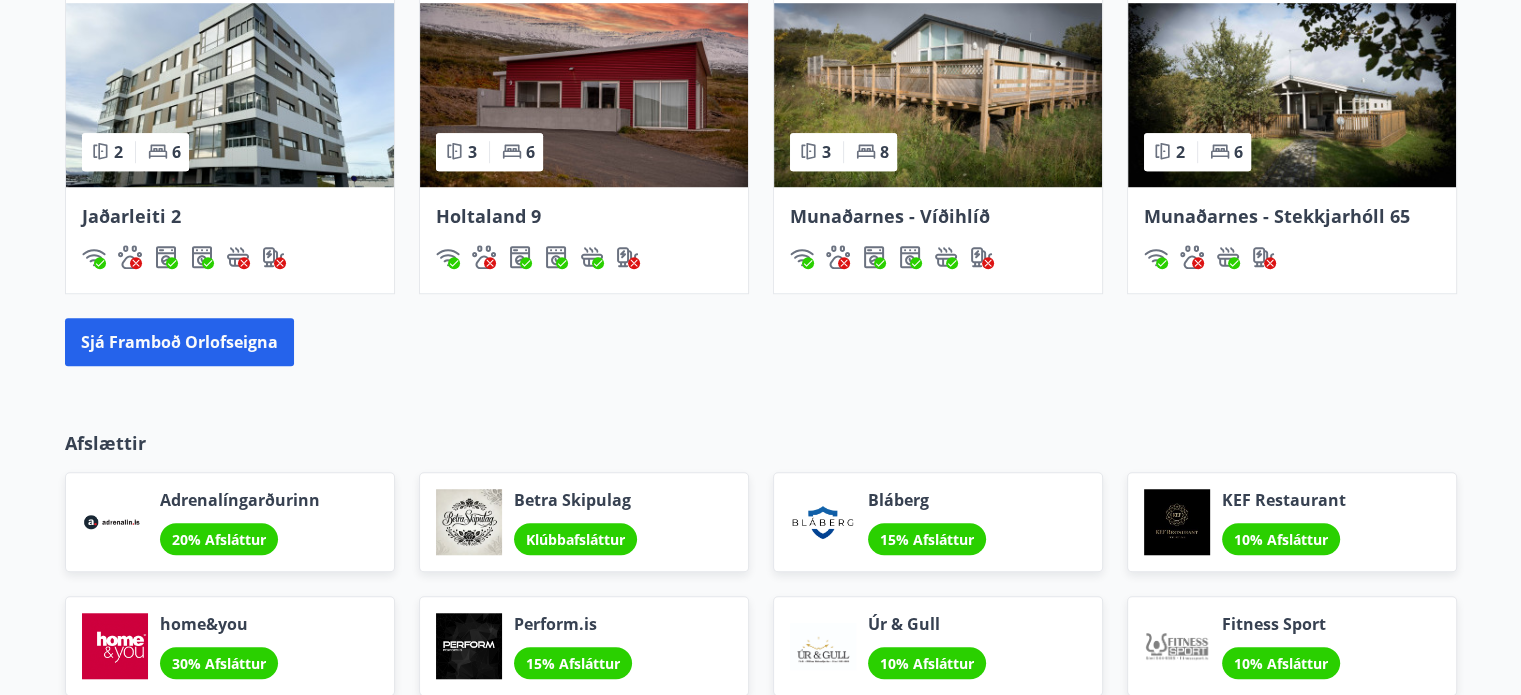 click on "Holtaland 9" at bounding box center [131, 216] 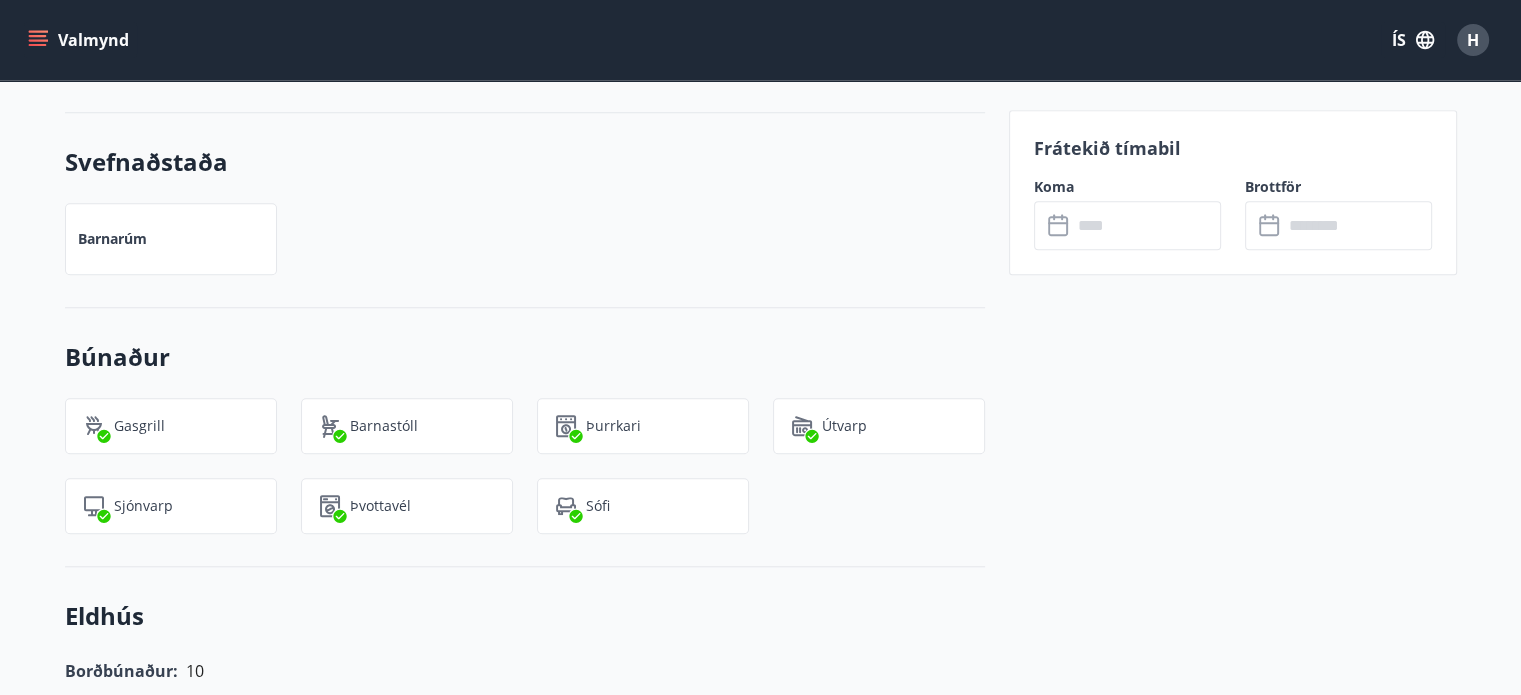 scroll, scrollTop: 2200, scrollLeft: 0, axis: vertical 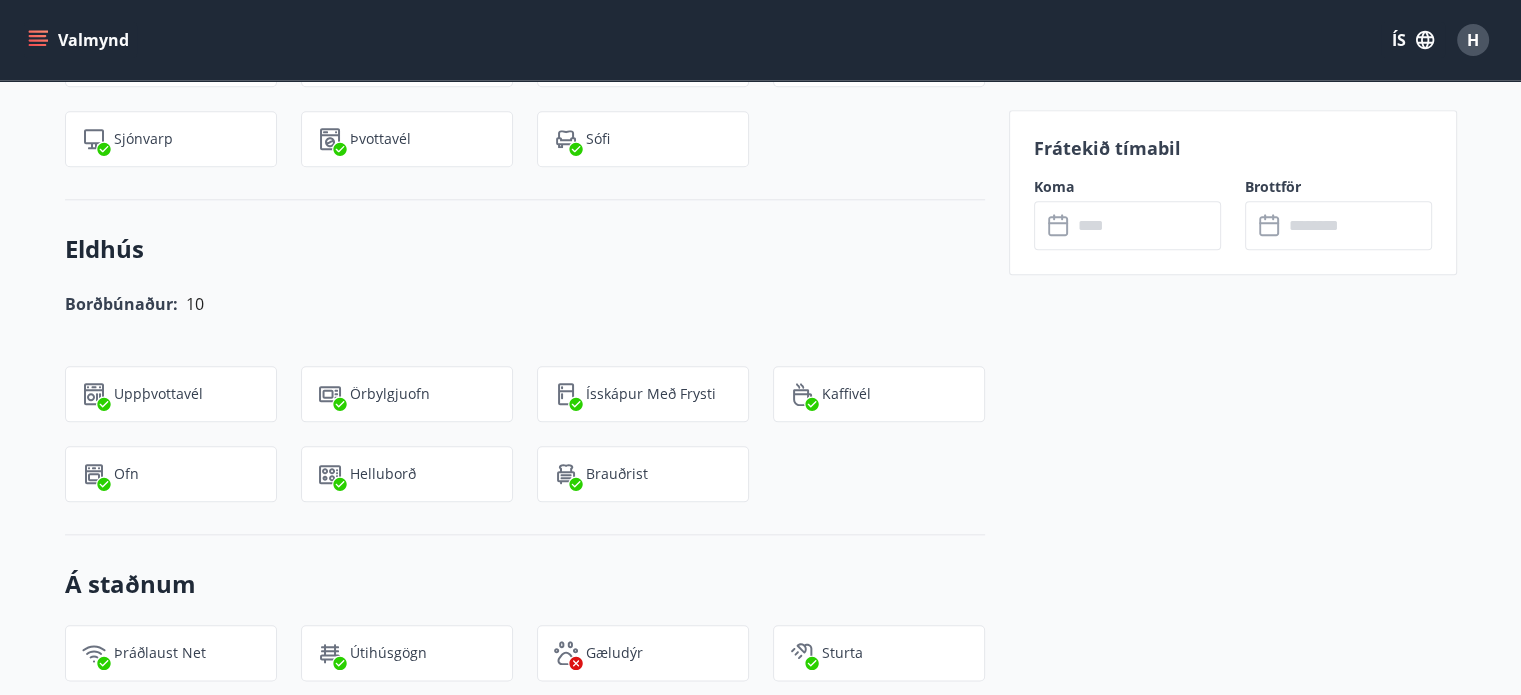 click at bounding box center [1146, 225] 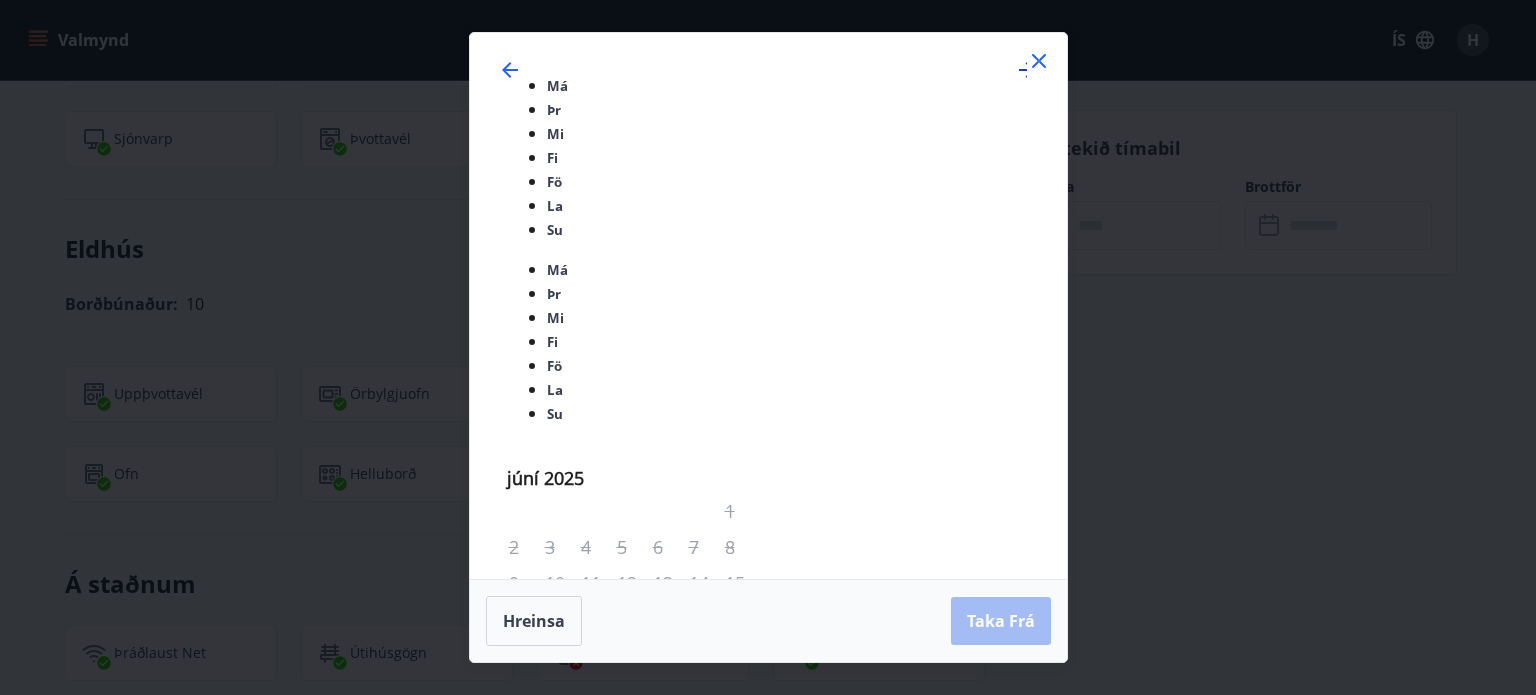 click at bounding box center (1027, 70) 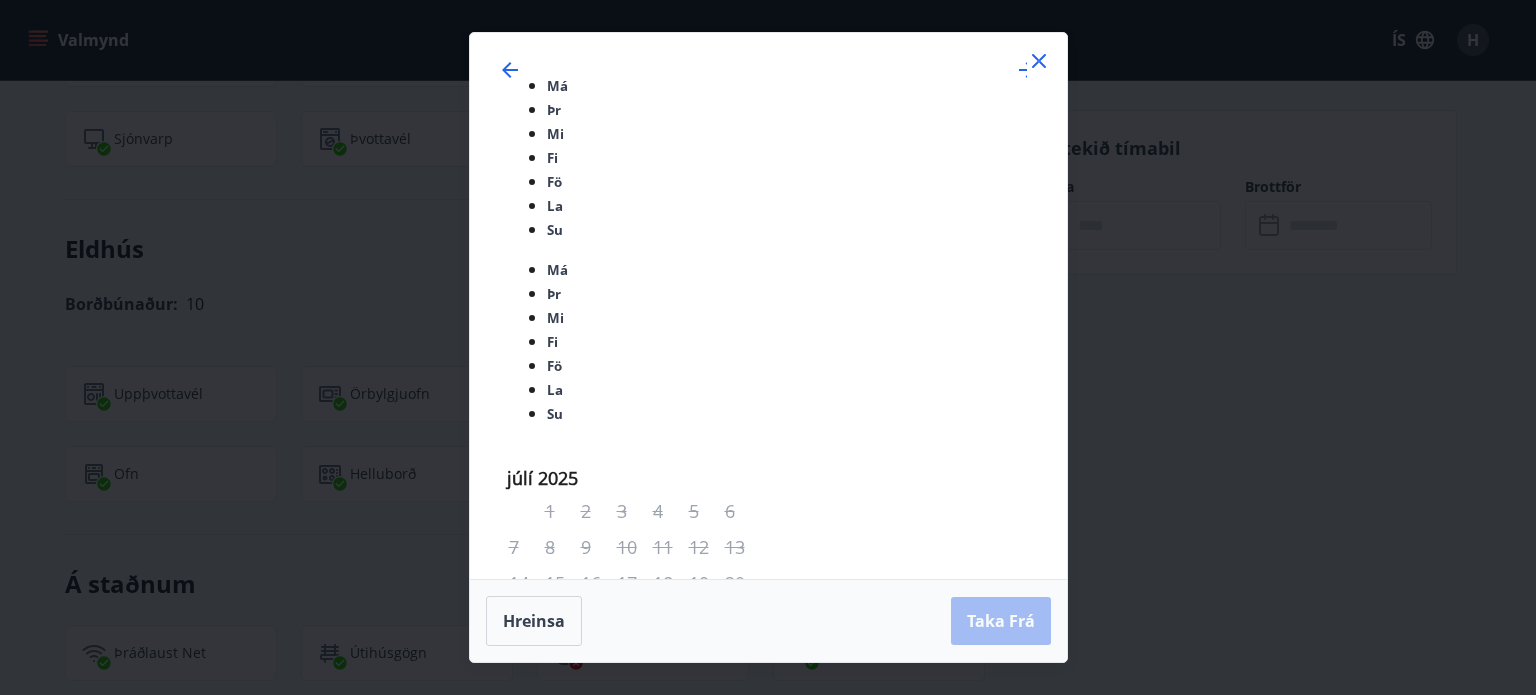click at bounding box center (1039, 61) 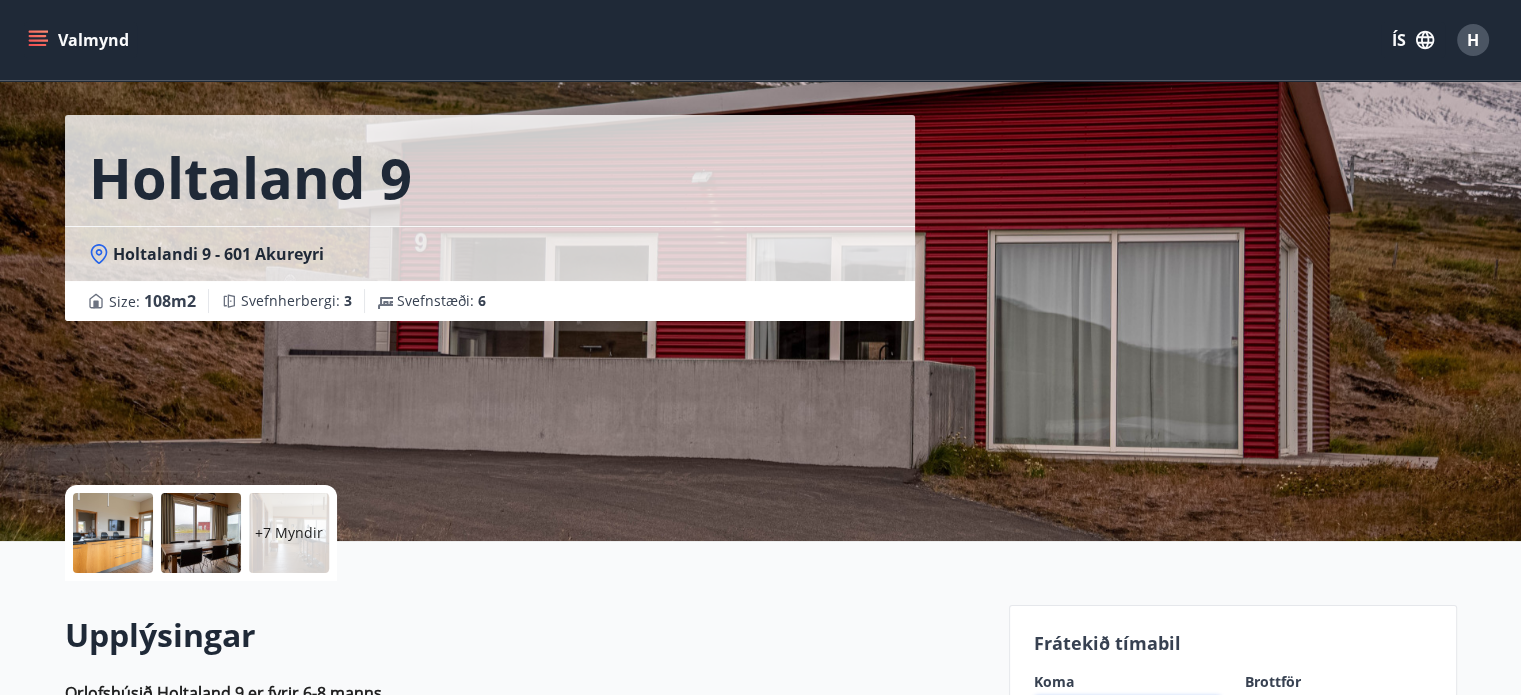 scroll, scrollTop: 0, scrollLeft: 0, axis: both 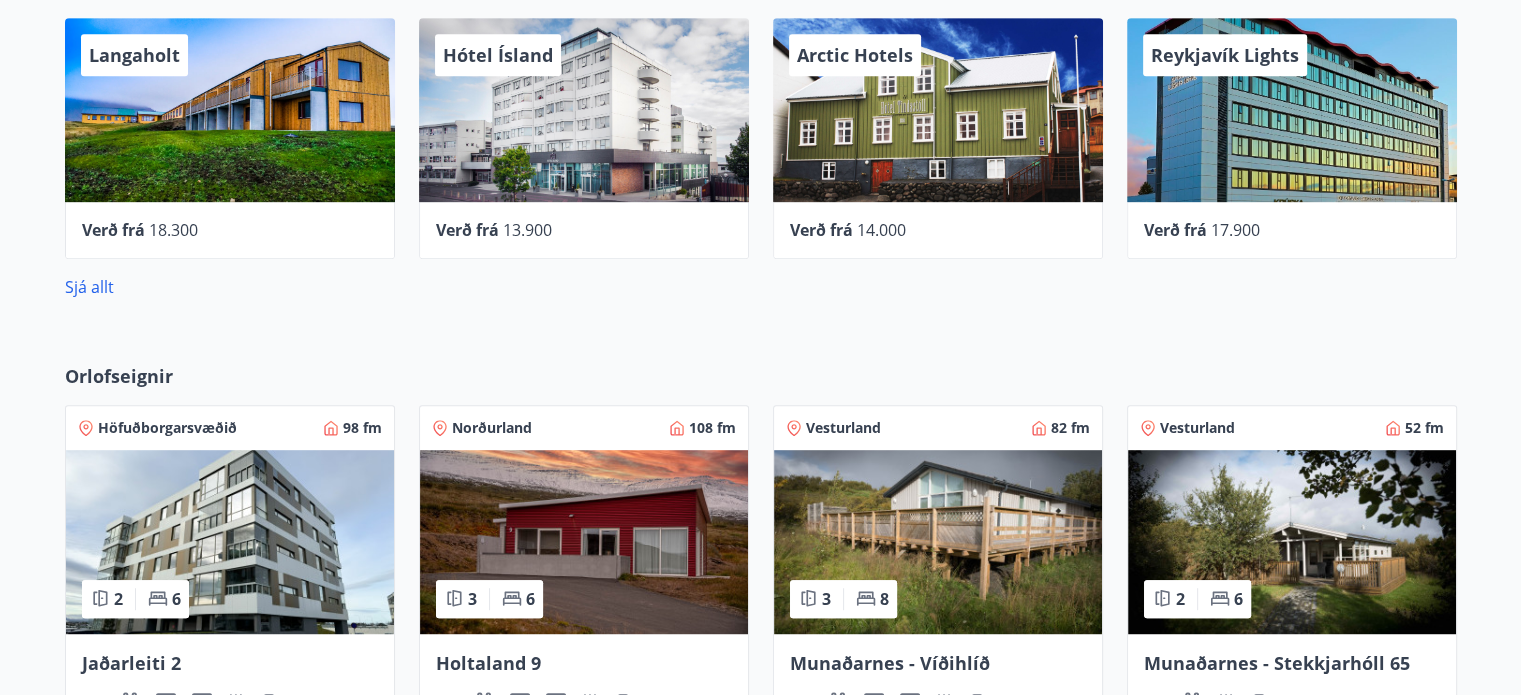 click on "[LOCATION]" at bounding box center (230, 428) 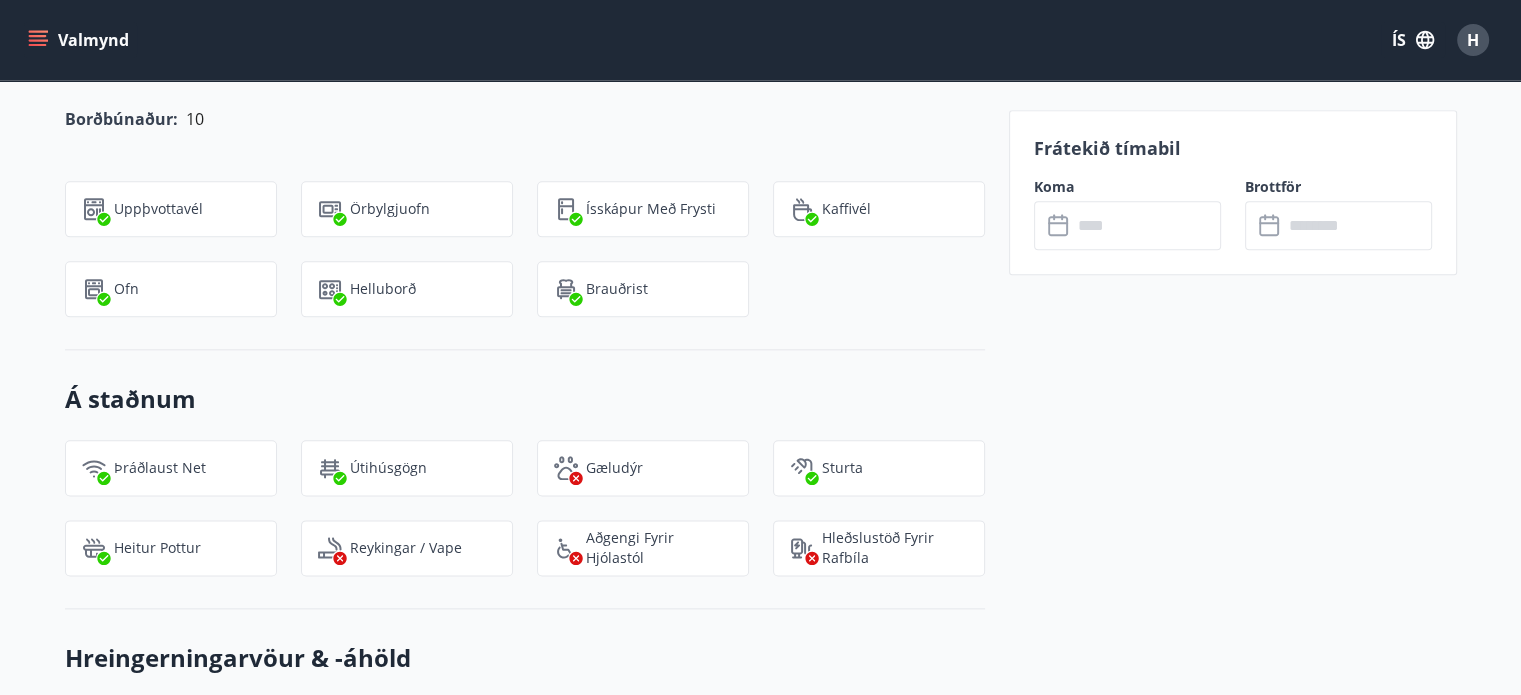 scroll, scrollTop: 2053, scrollLeft: 0, axis: vertical 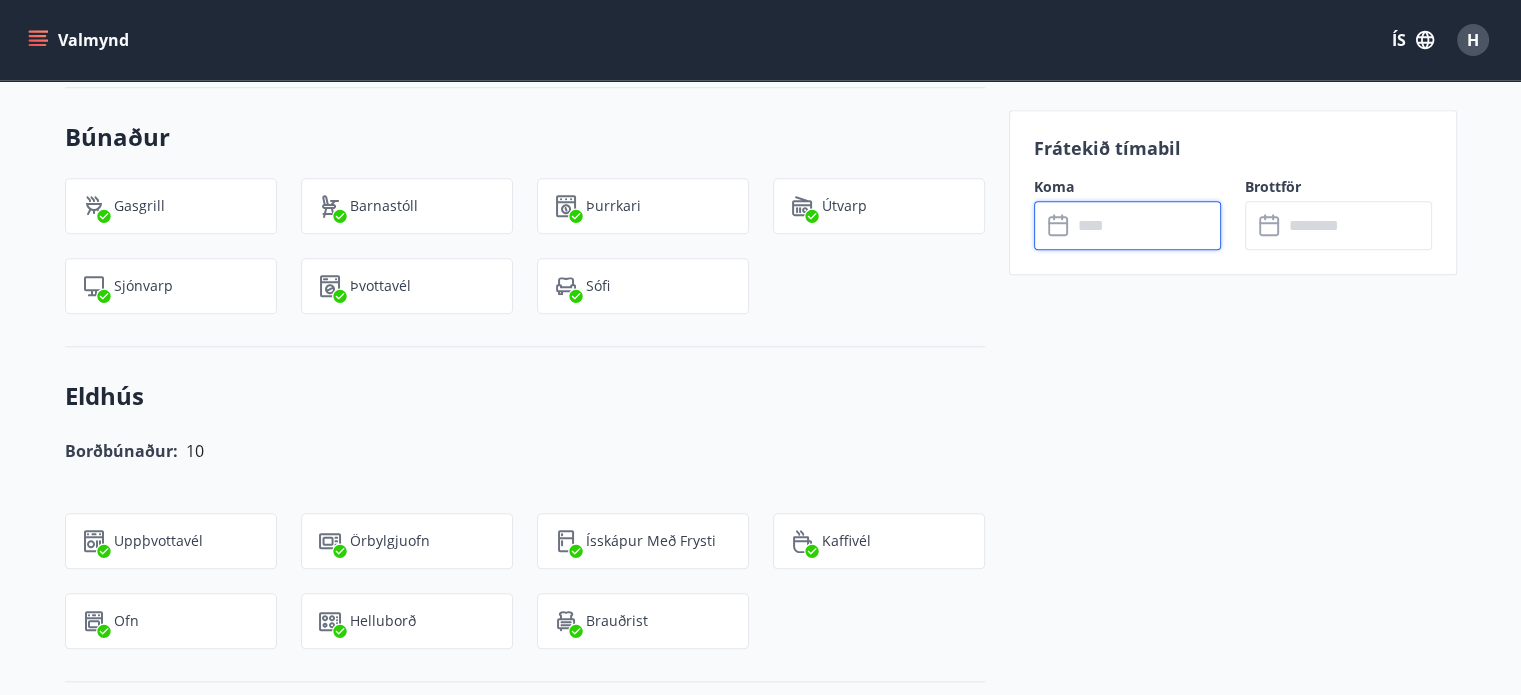 click at bounding box center [1146, 225] 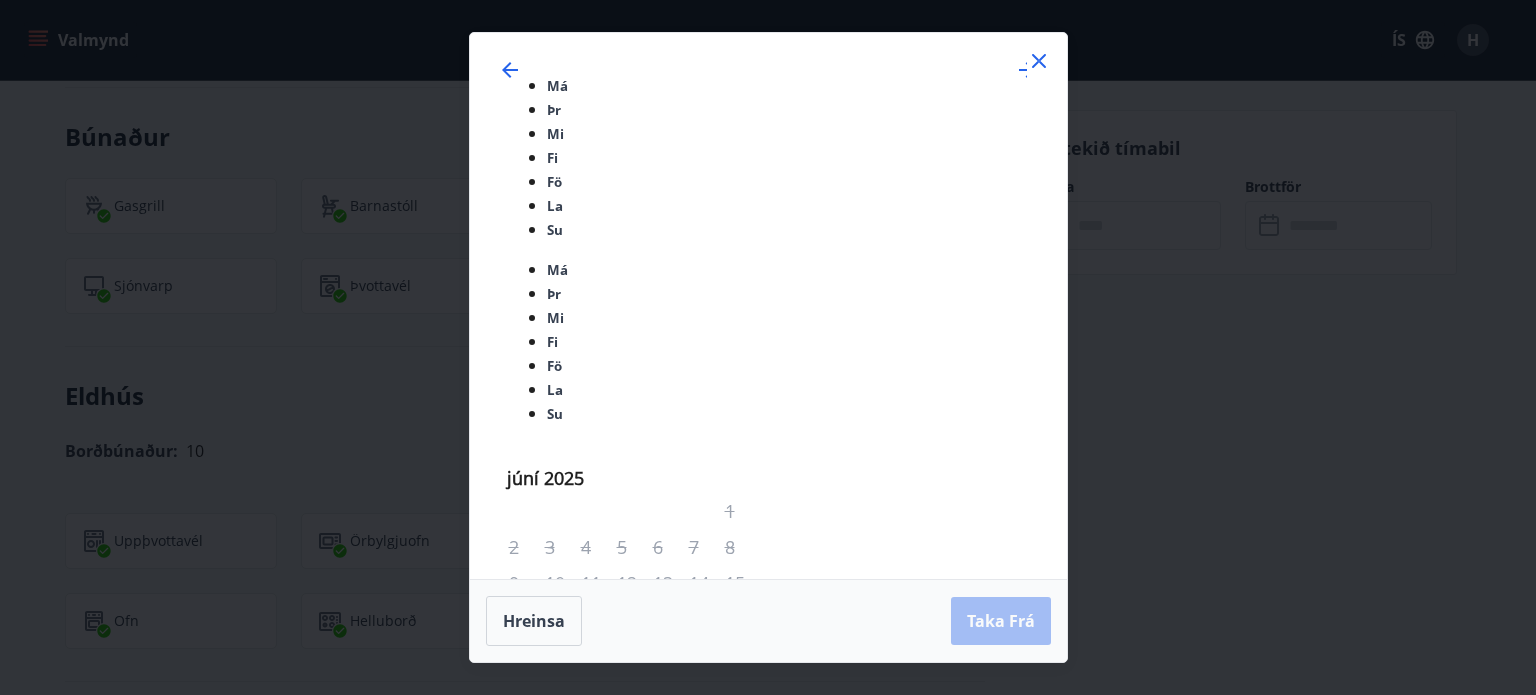 click at bounding box center [1039, 61] 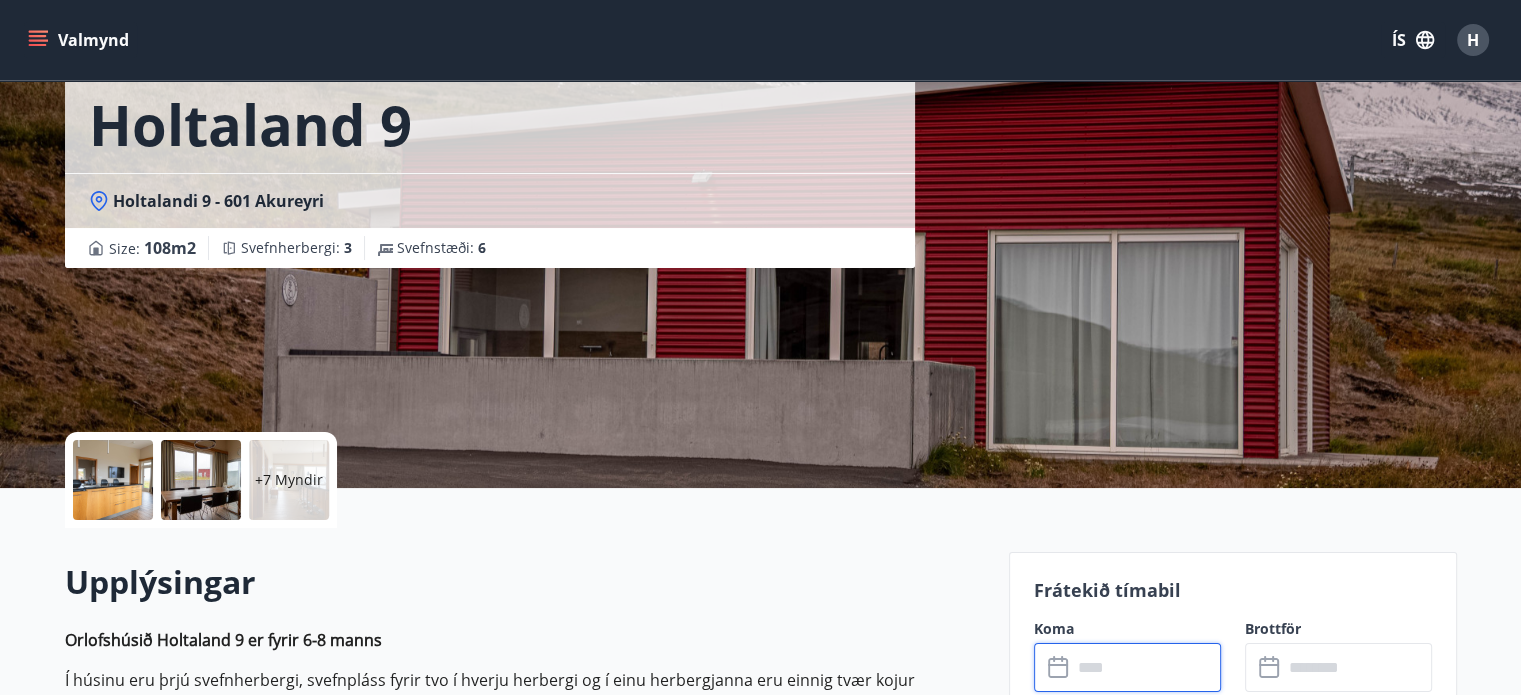 scroll, scrollTop: 0, scrollLeft: 0, axis: both 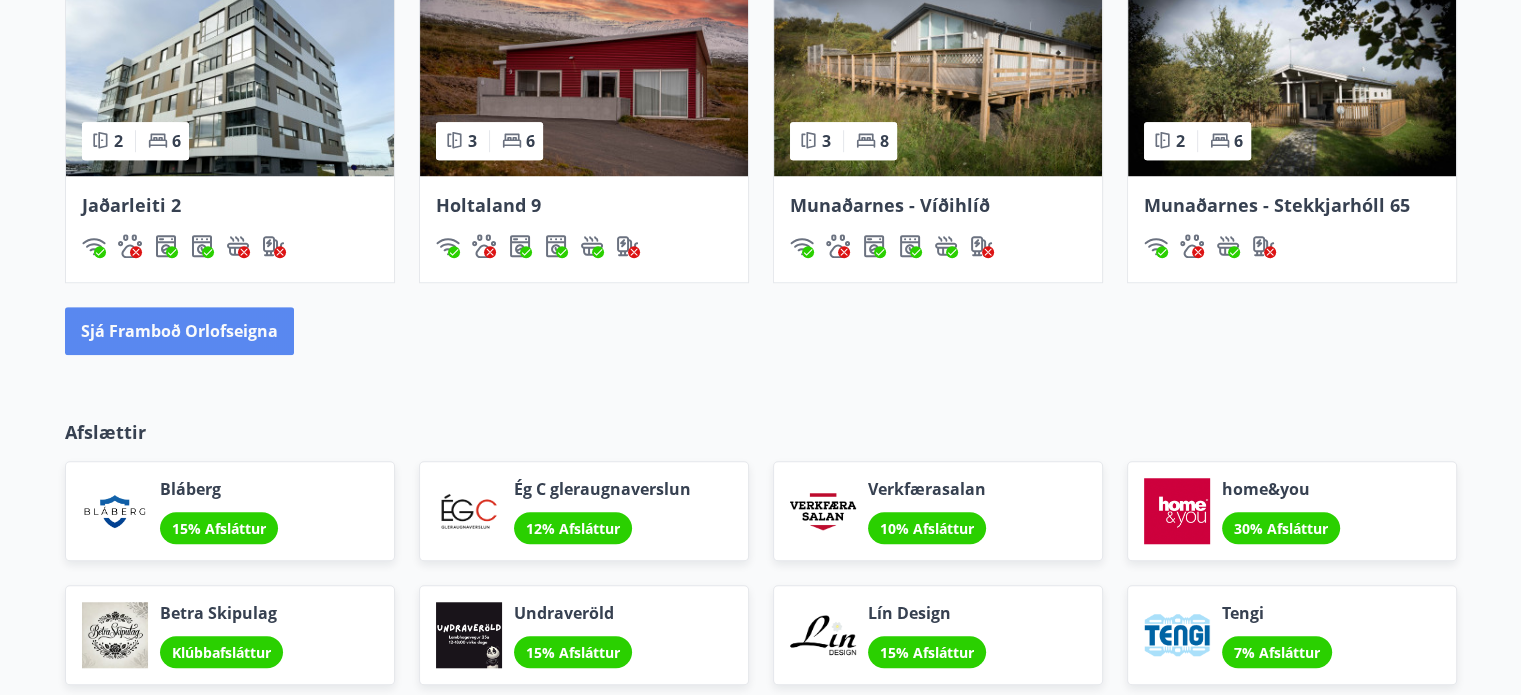 click on "Sjá framboð orlofseigna" at bounding box center [179, 331] 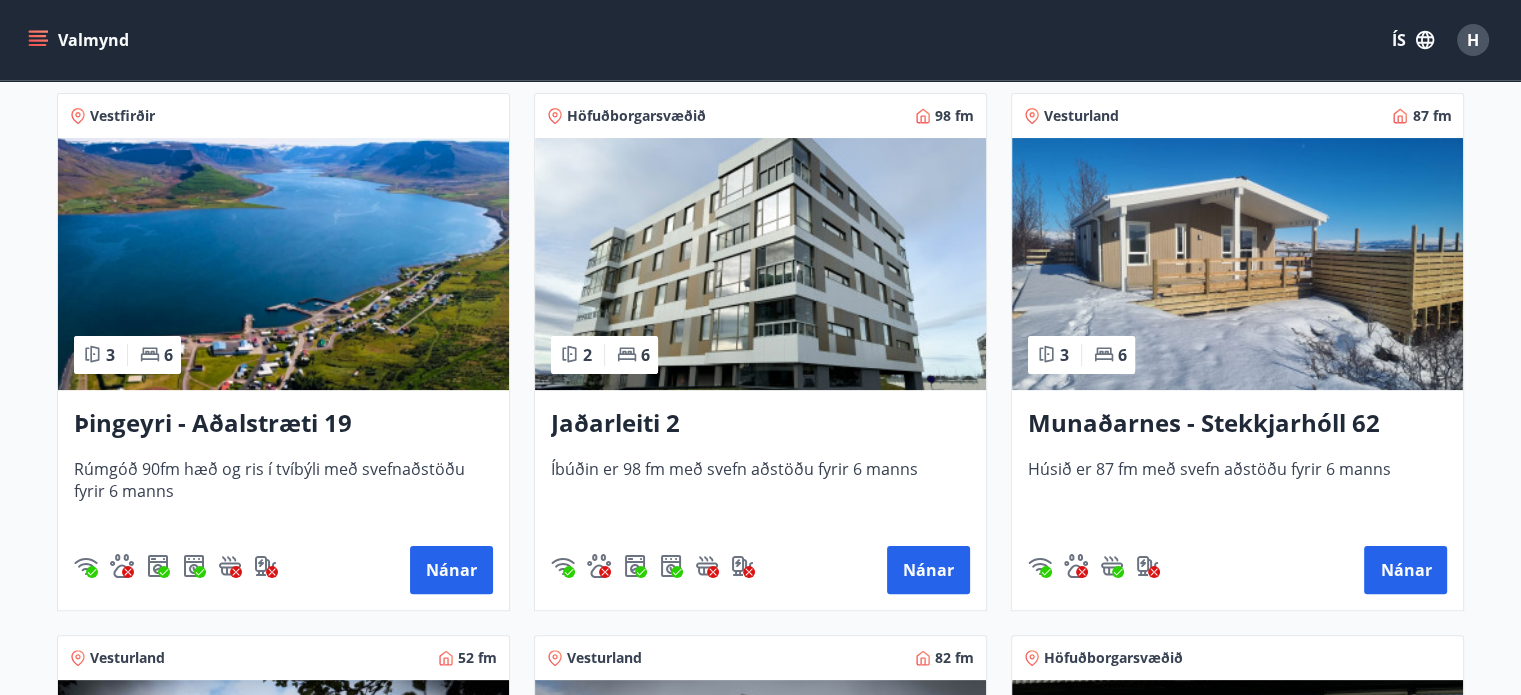 scroll, scrollTop: 0, scrollLeft: 0, axis: both 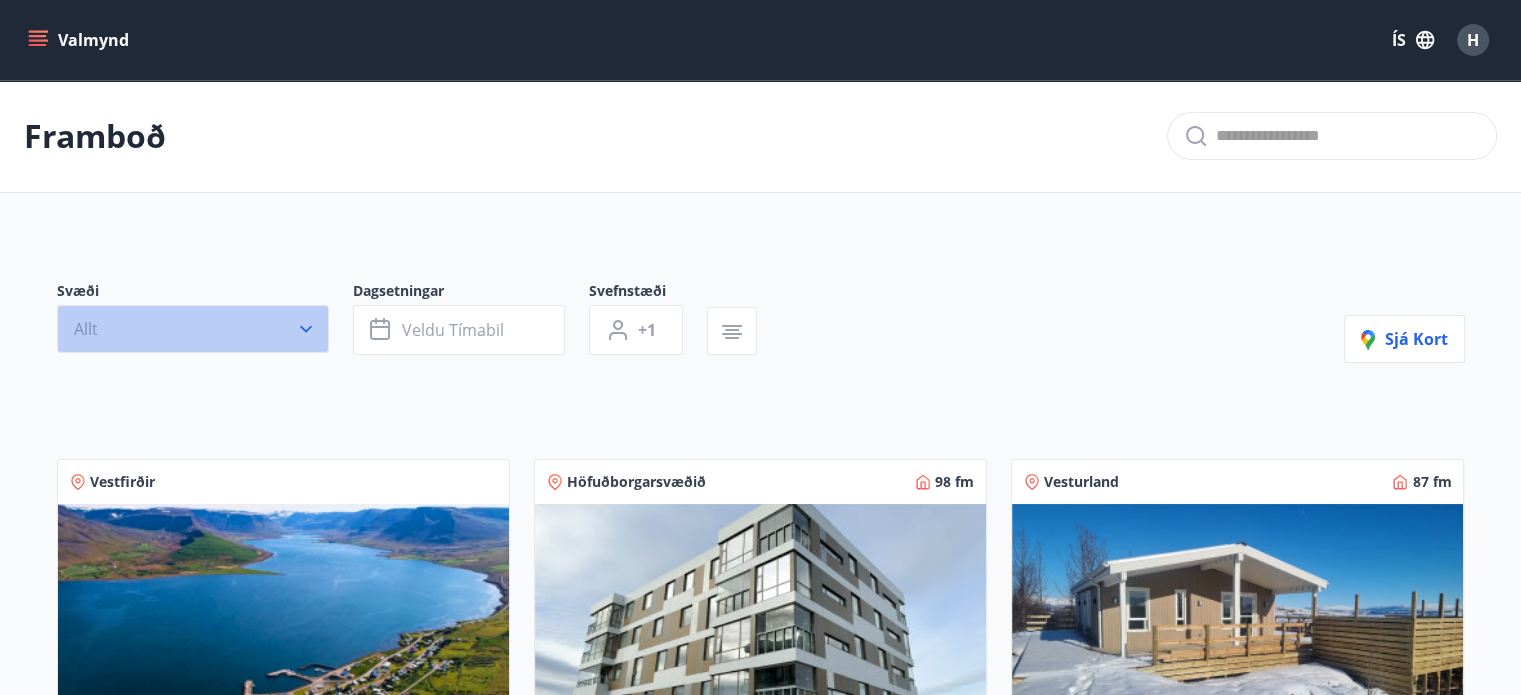 click at bounding box center [306, 329] 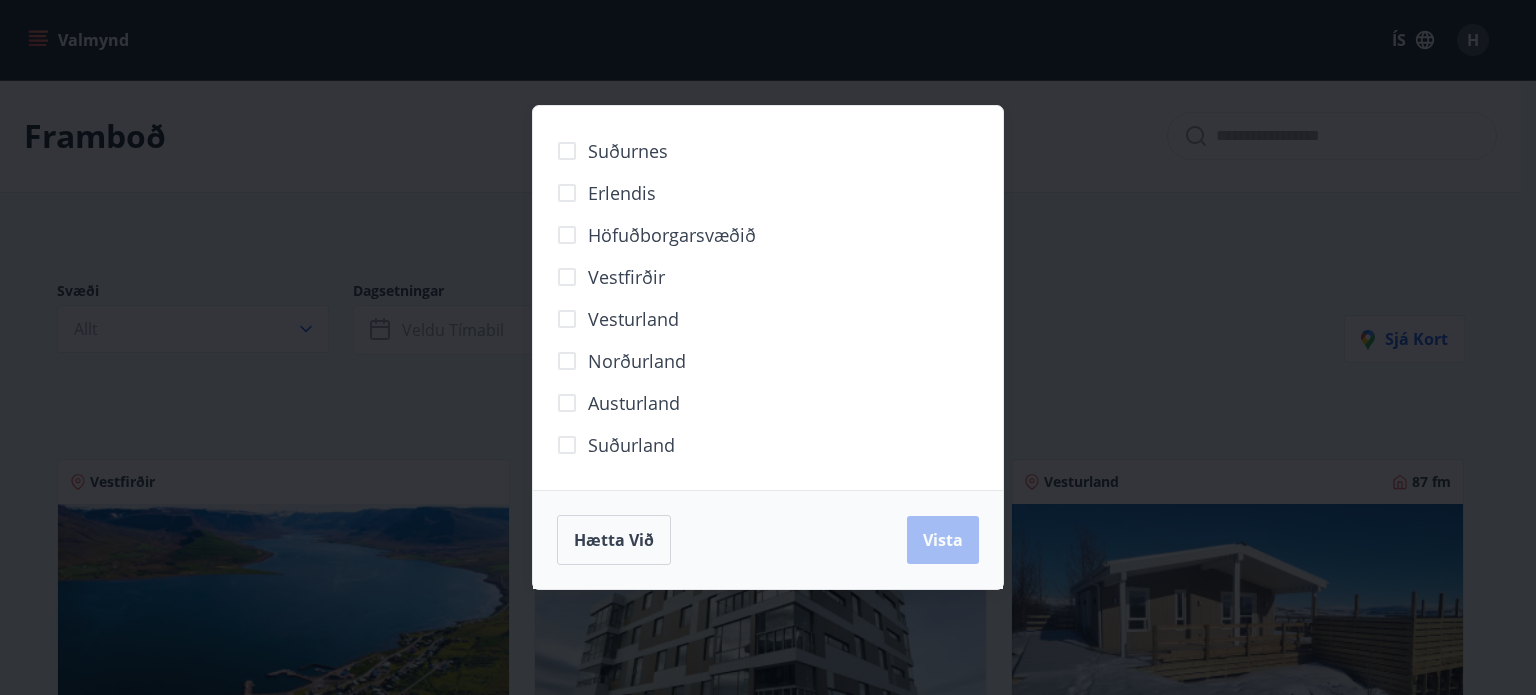 click on "Norðurland" at bounding box center [628, 151] 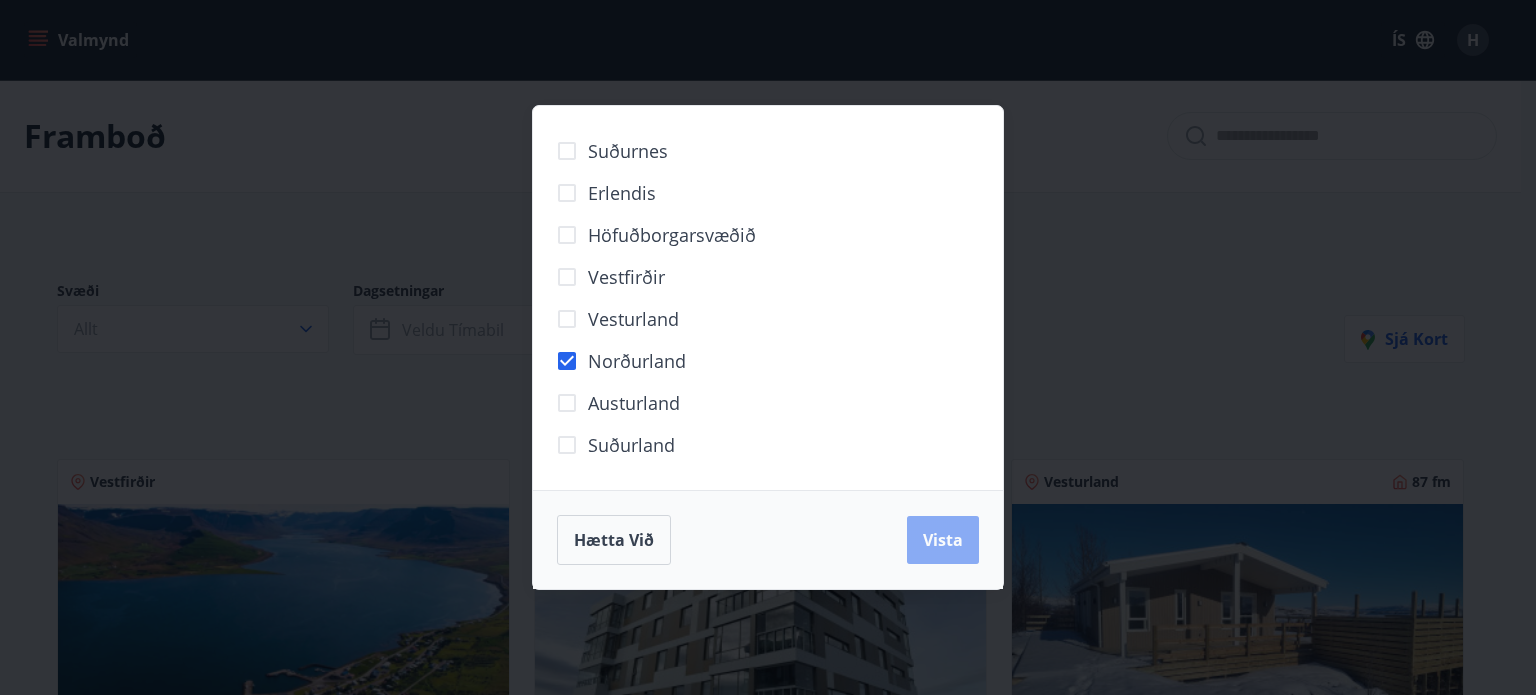 click on "Vista" at bounding box center [943, 540] 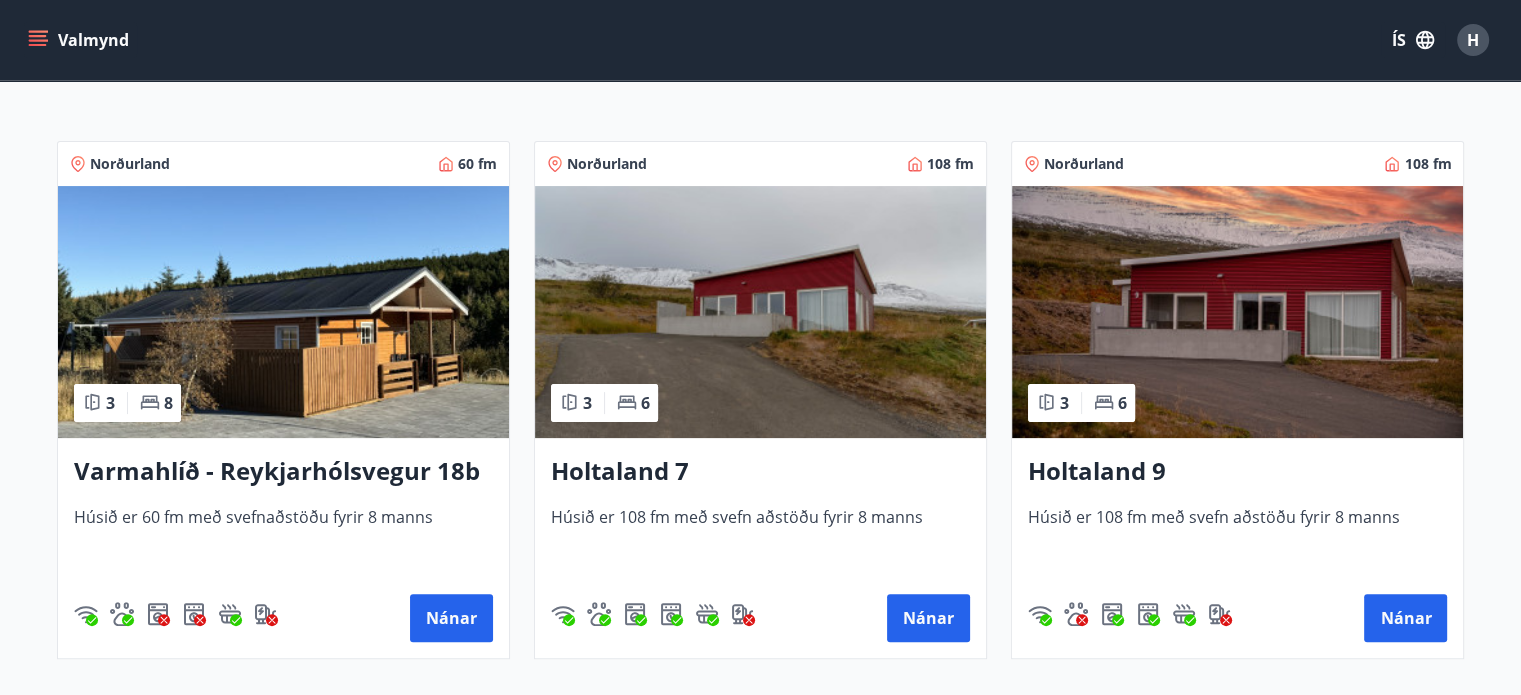 scroll, scrollTop: 592, scrollLeft: 0, axis: vertical 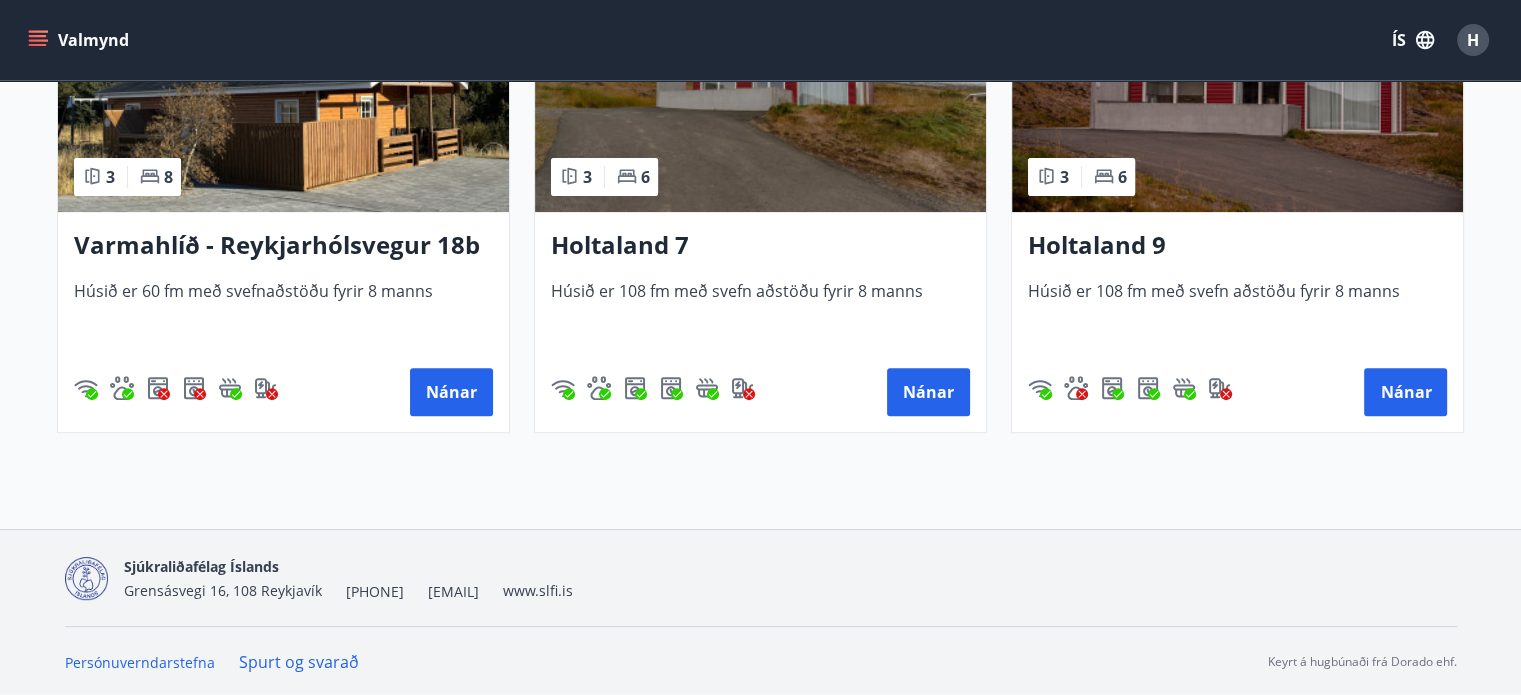 click on "Holtaland 7" at bounding box center (283, 246) 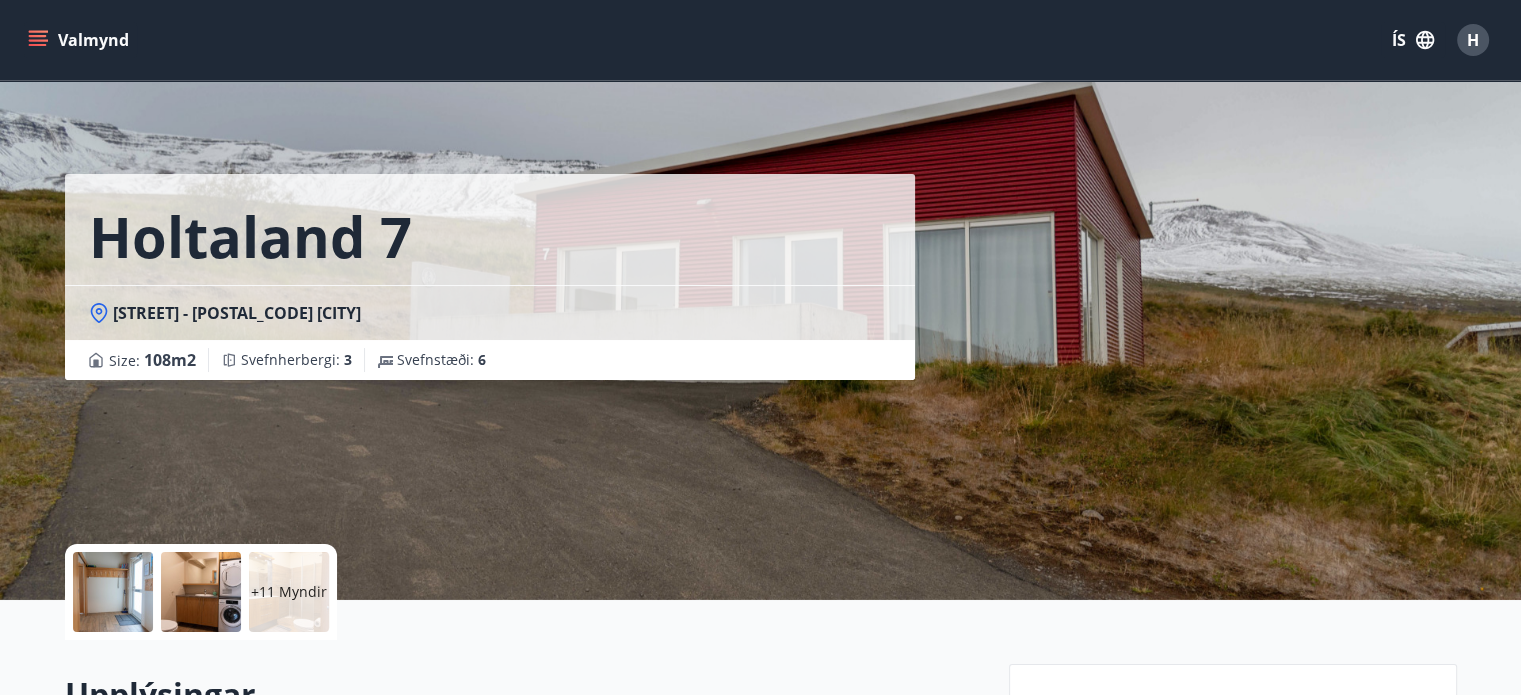 scroll, scrollTop: 366, scrollLeft: 0, axis: vertical 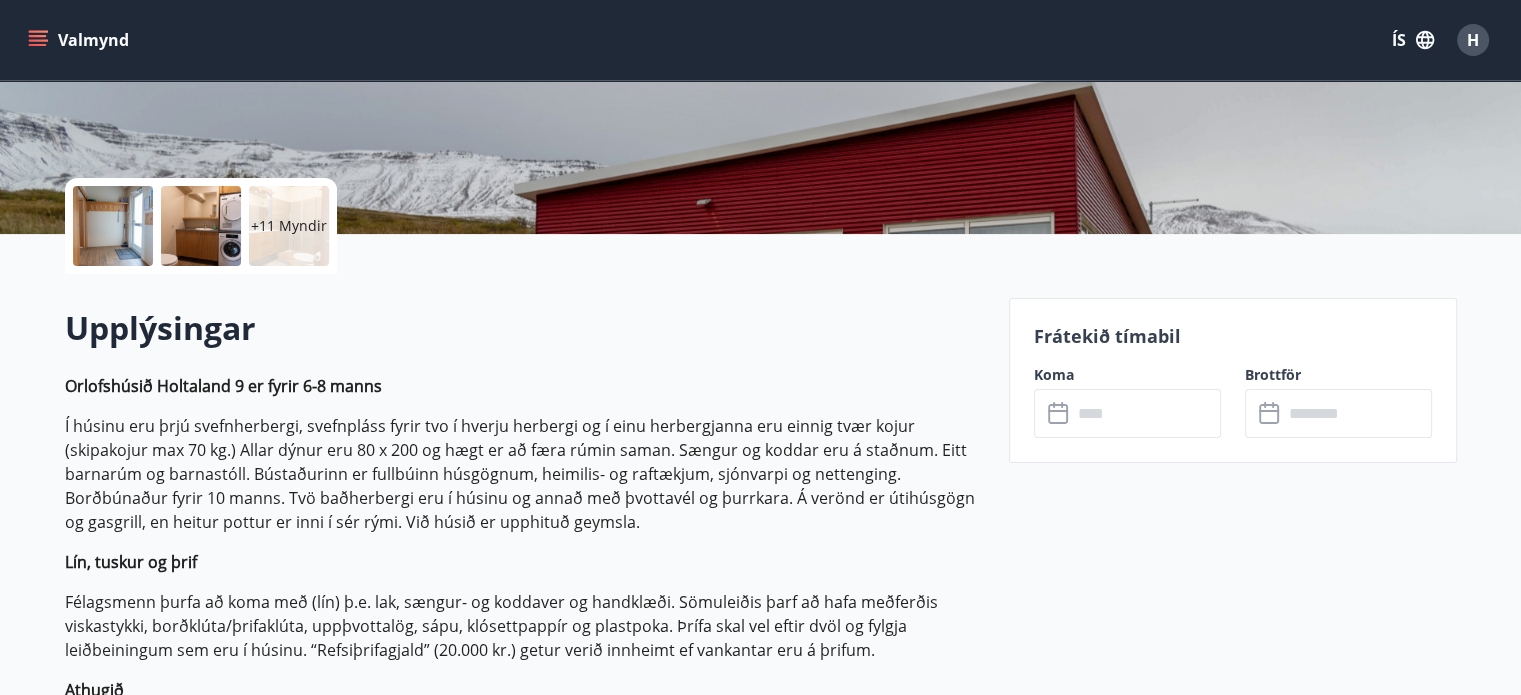 click at bounding box center (1058, 414) 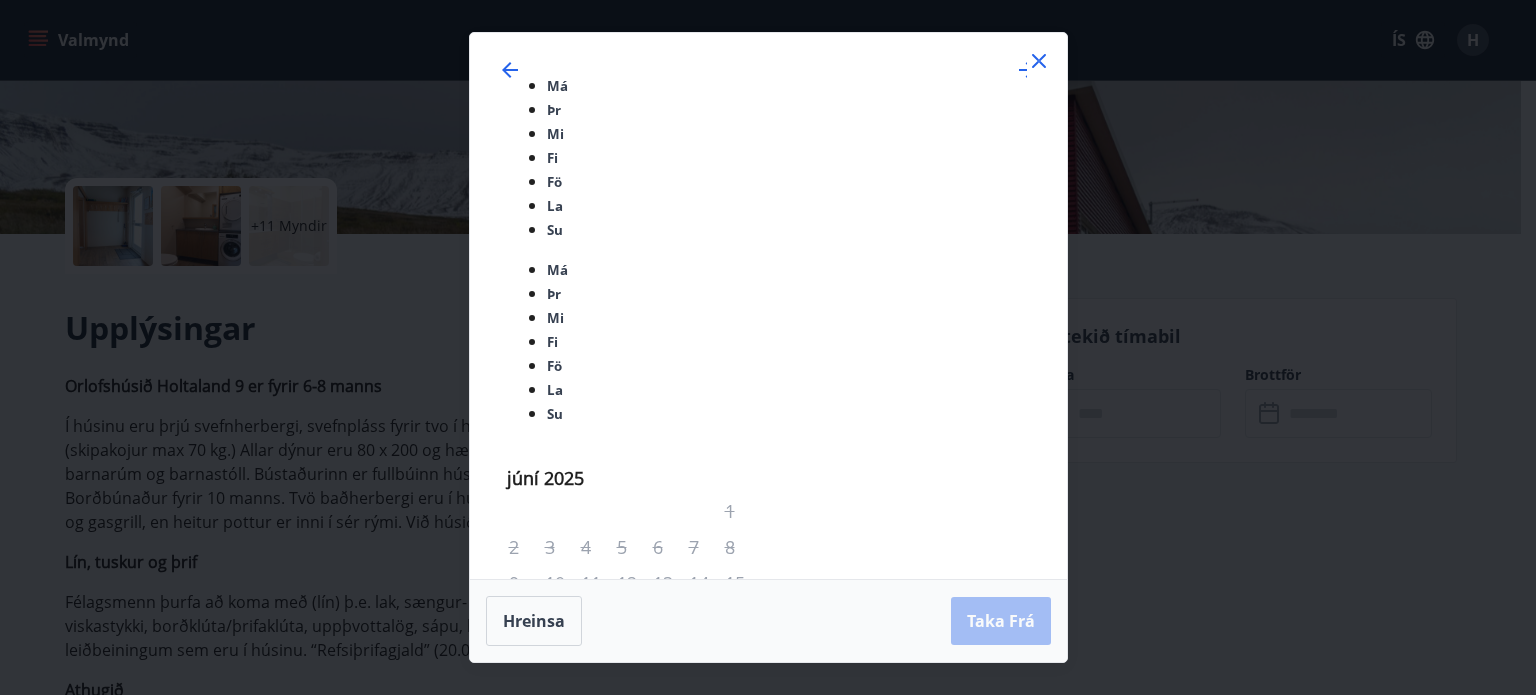 click at bounding box center [1039, 61] 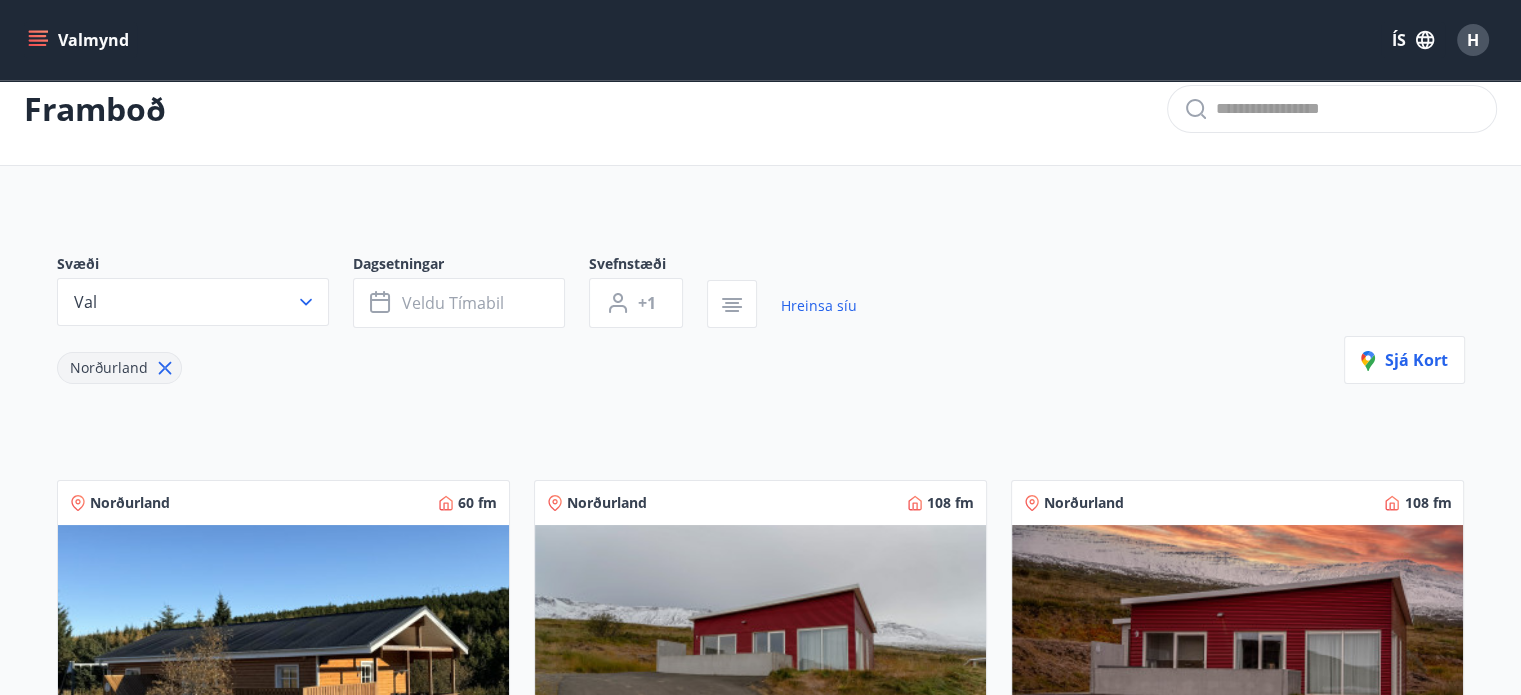 scroll, scrollTop: 0, scrollLeft: 0, axis: both 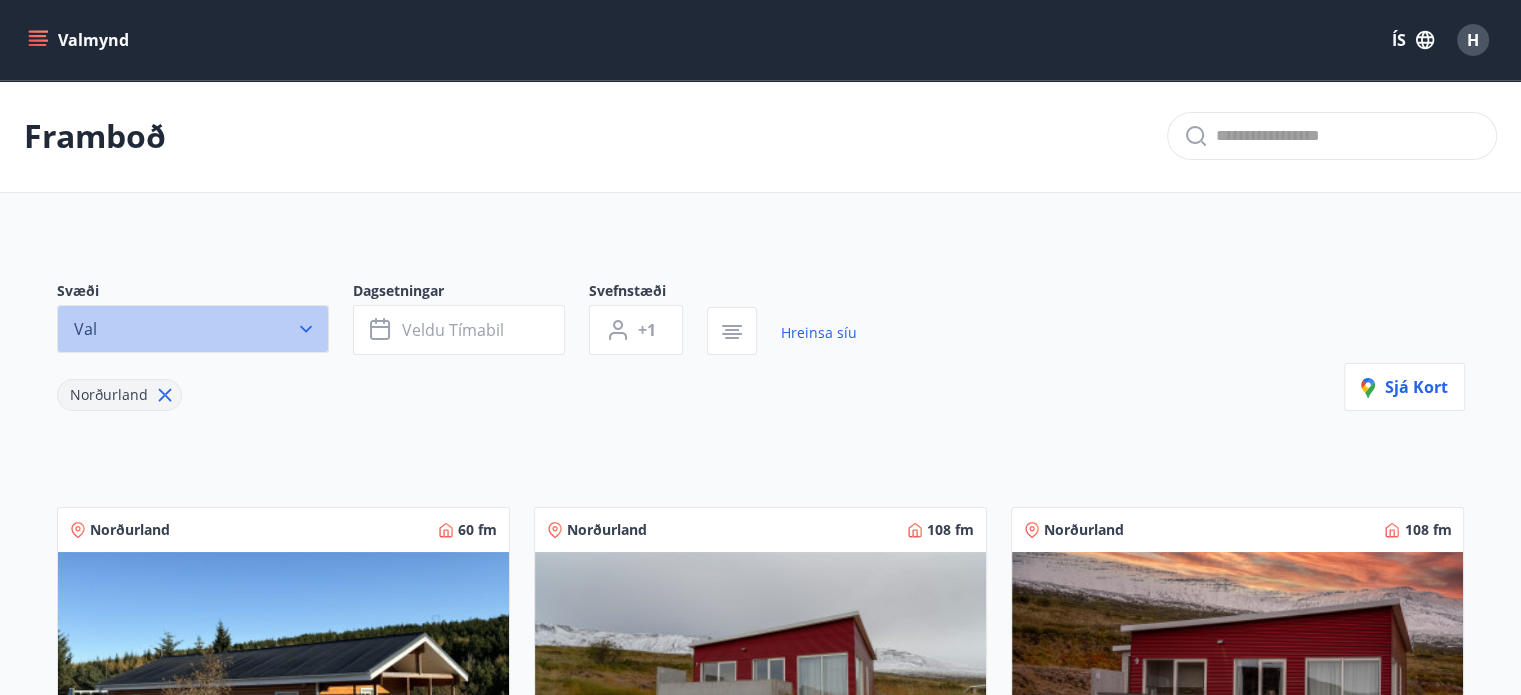 click at bounding box center [306, 329] 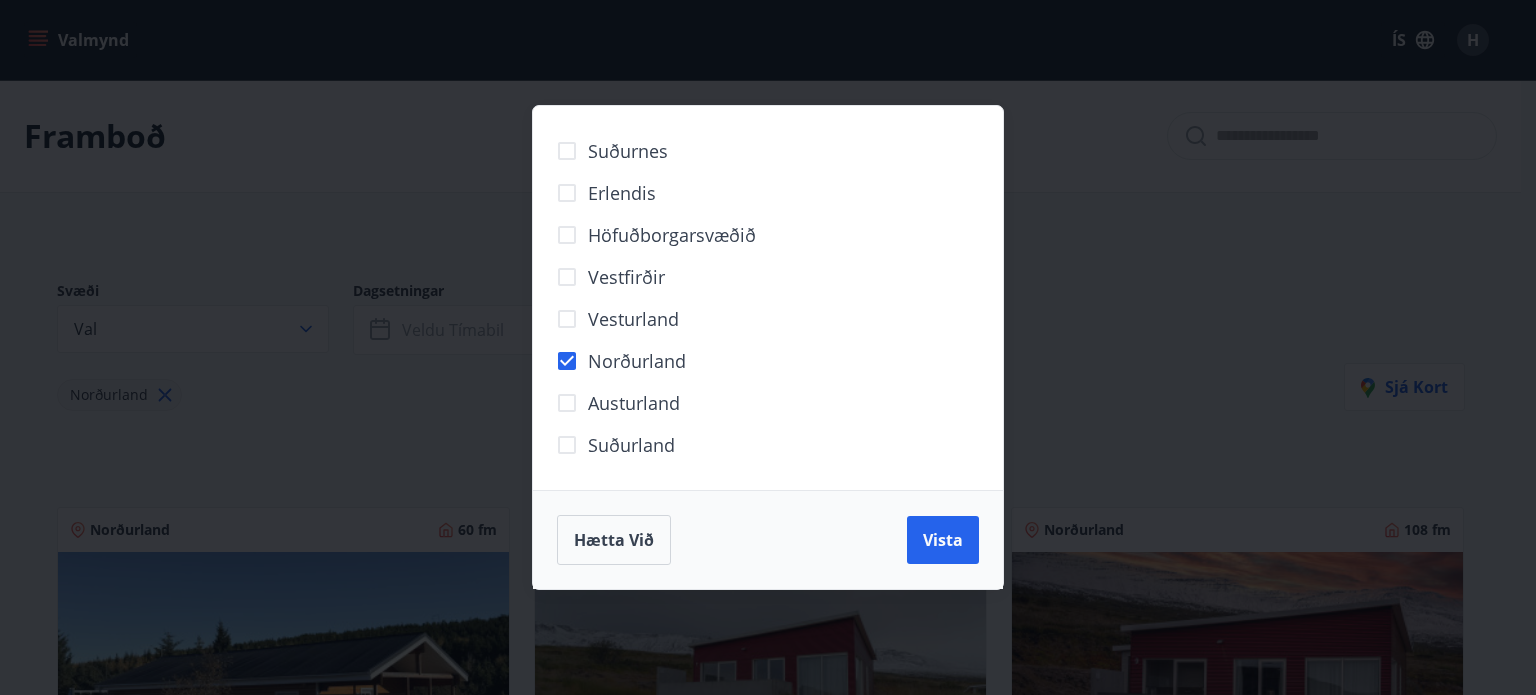 click on "Höfuðborgarsvæðið" at bounding box center [628, 151] 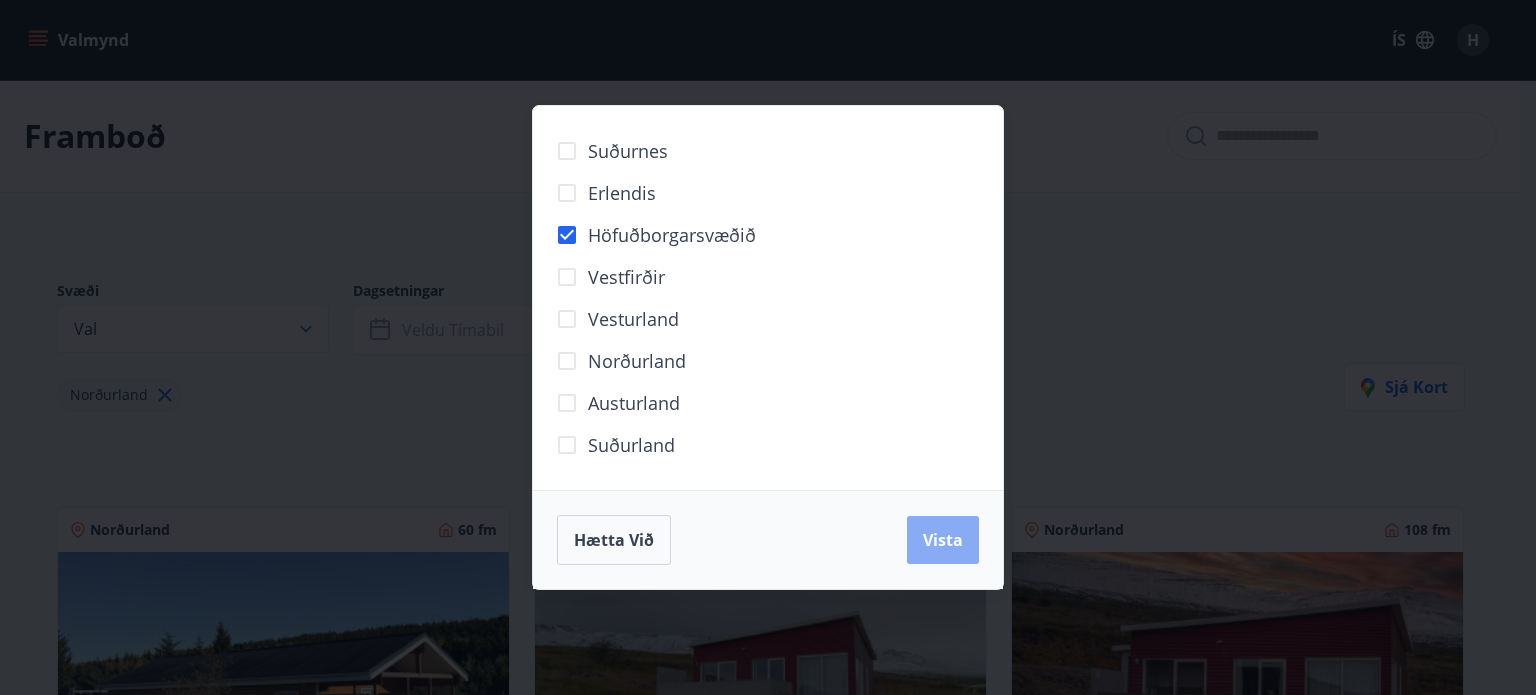 click on "Vista" at bounding box center (943, 540) 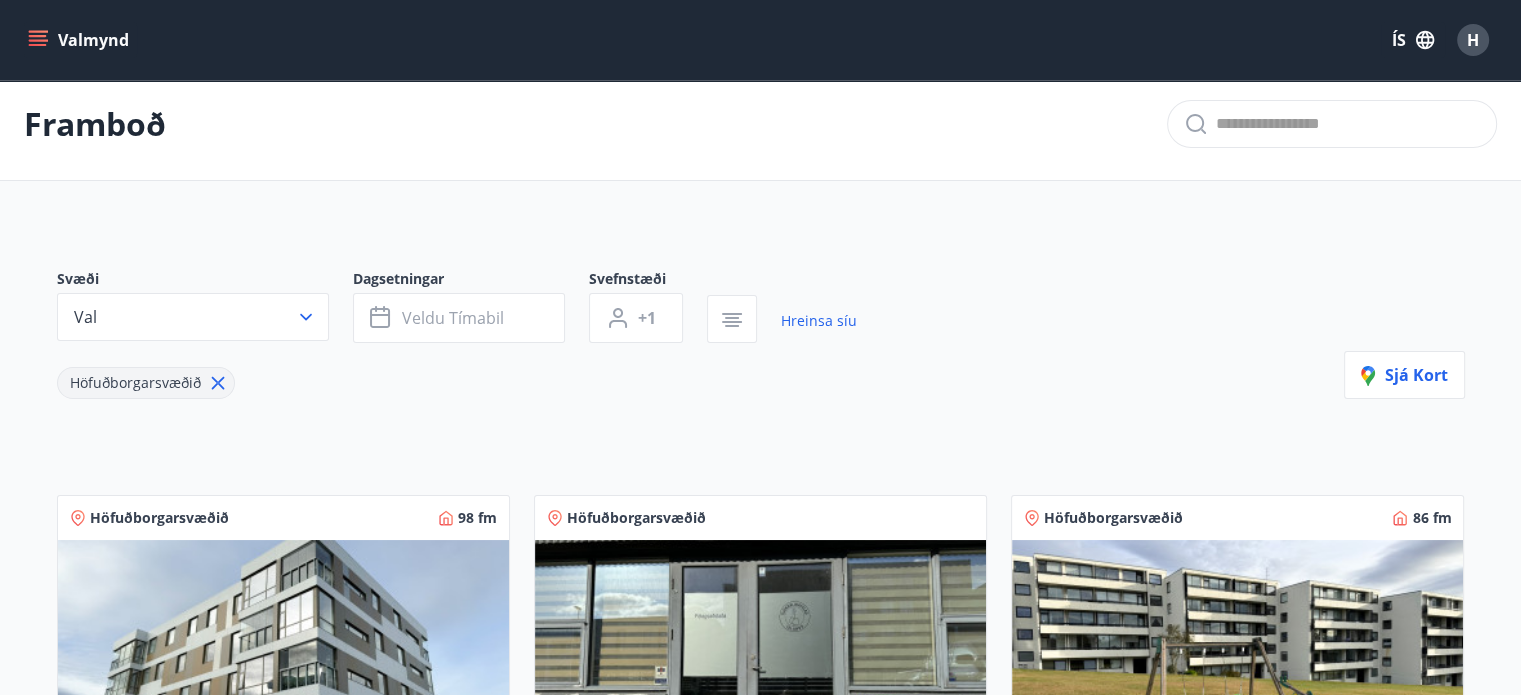 scroll, scrollTop: 0, scrollLeft: 0, axis: both 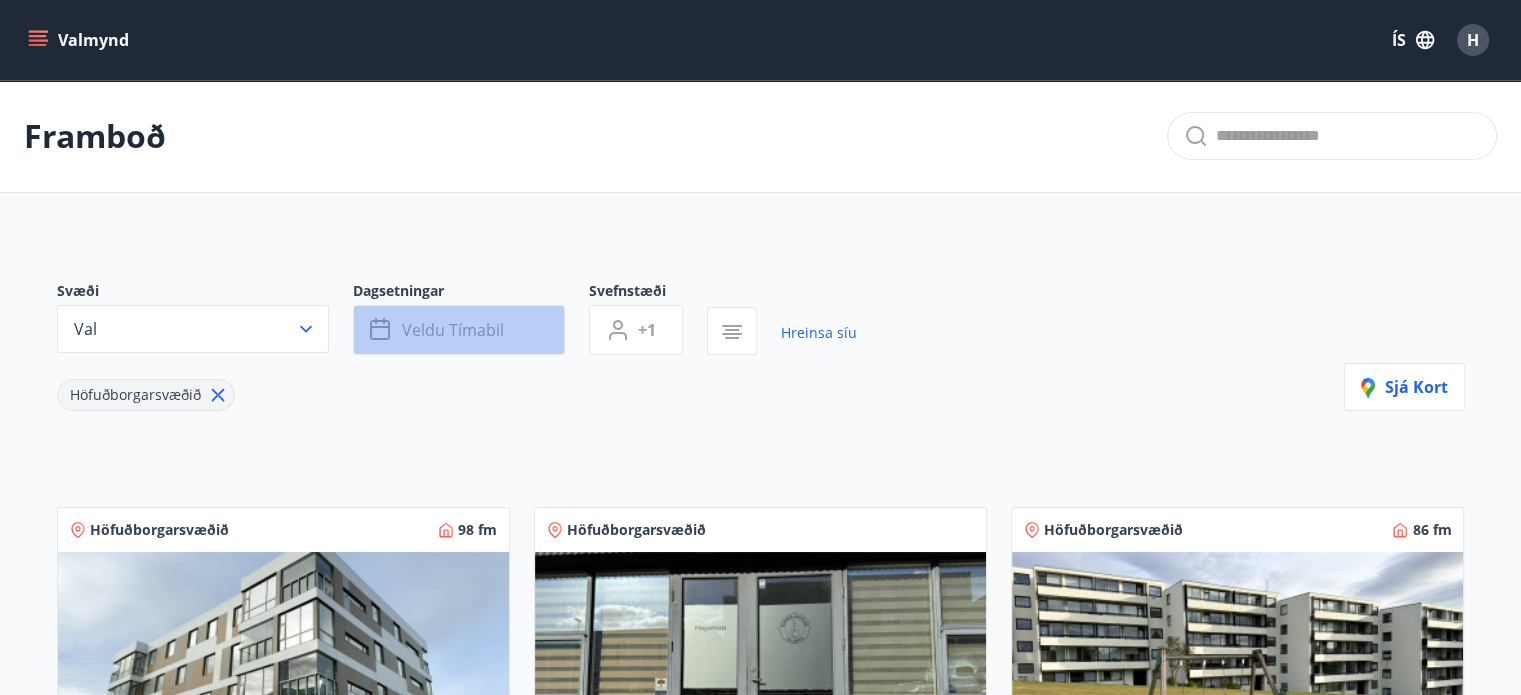 click on "Veldu tímabil" at bounding box center (453, 330) 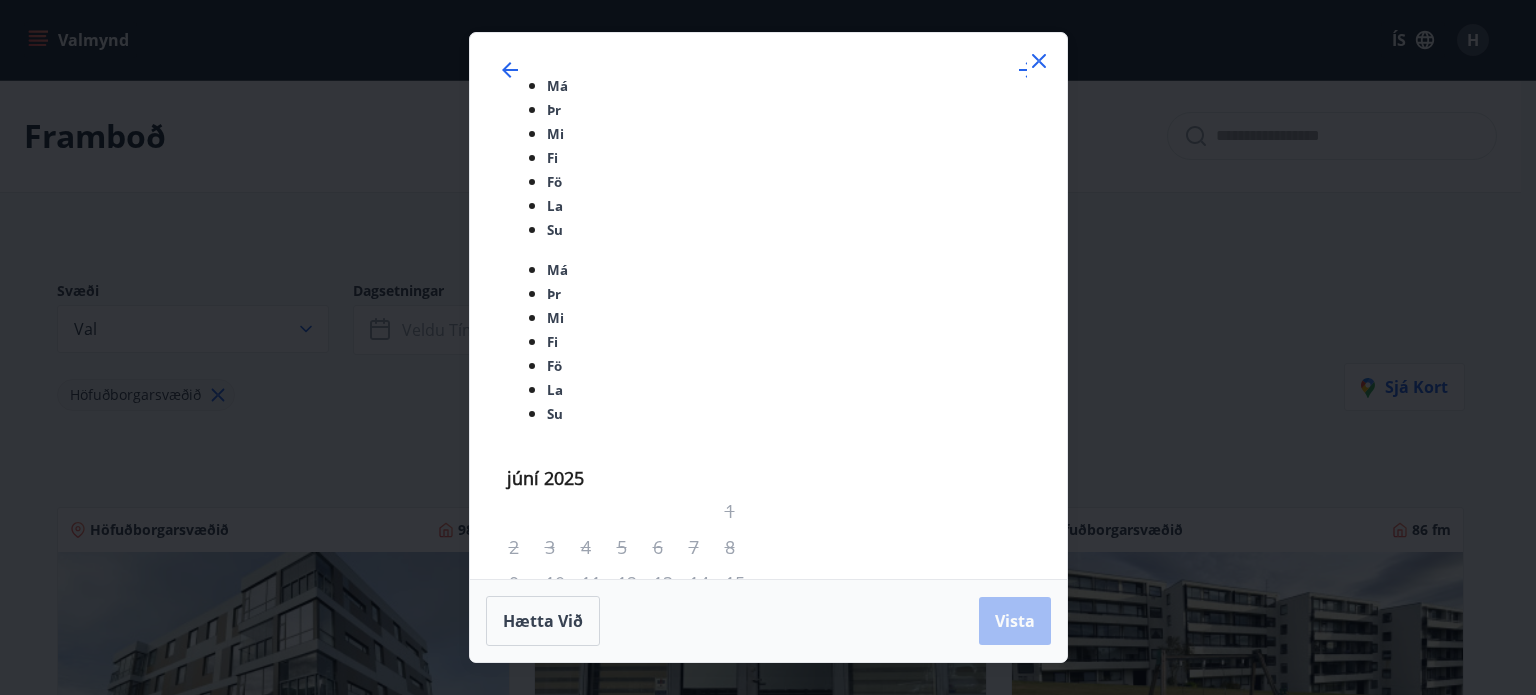 click on "8" at bounding box center [670, 1203] 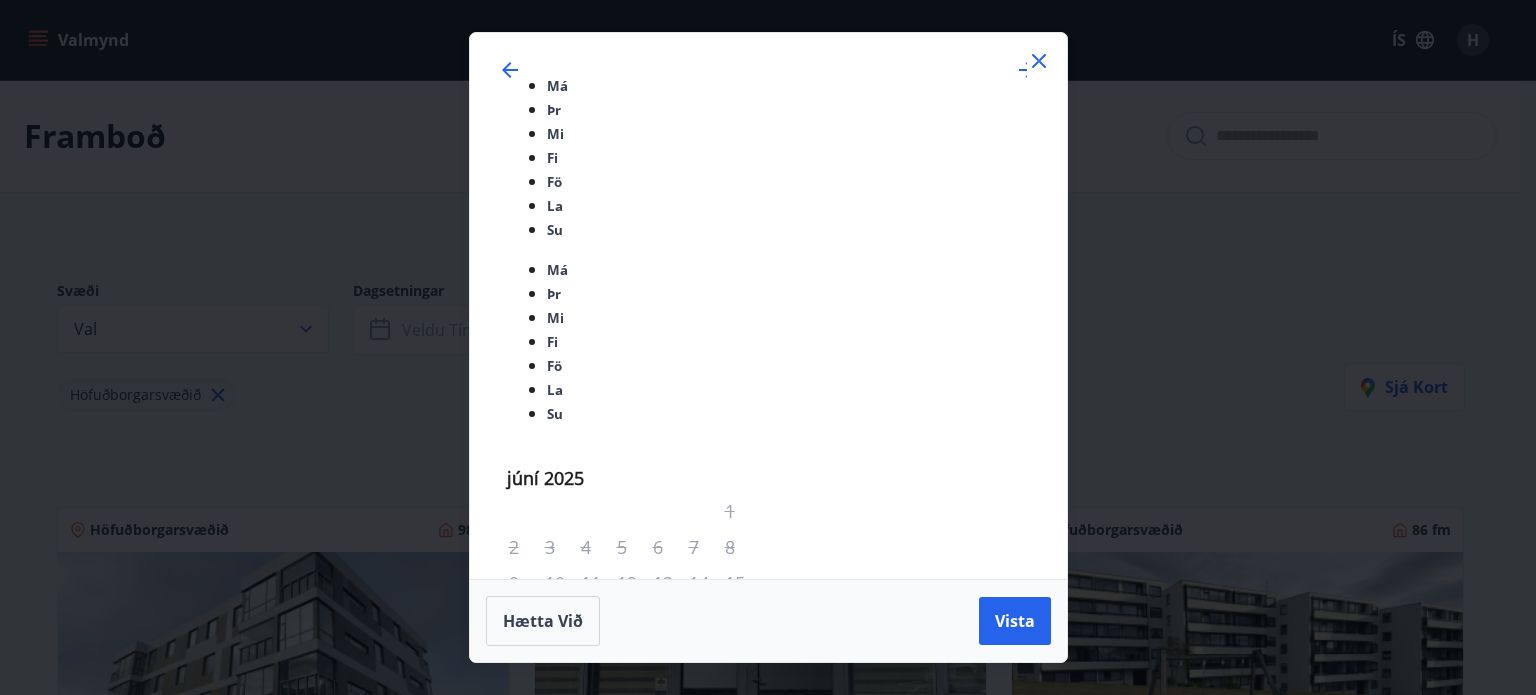 click on "15" at bounding box center (670, 1239) 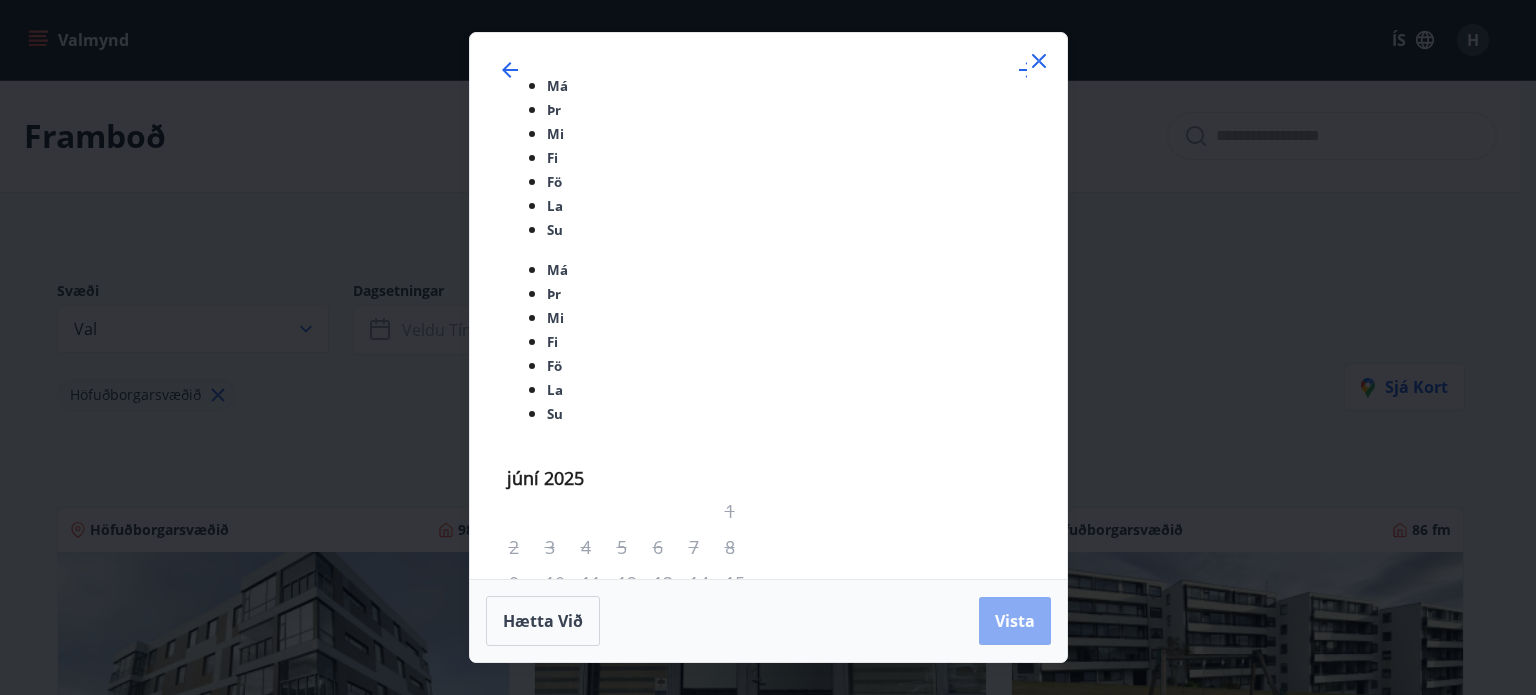 click on "Vista" at bounding box center [1015, 621] 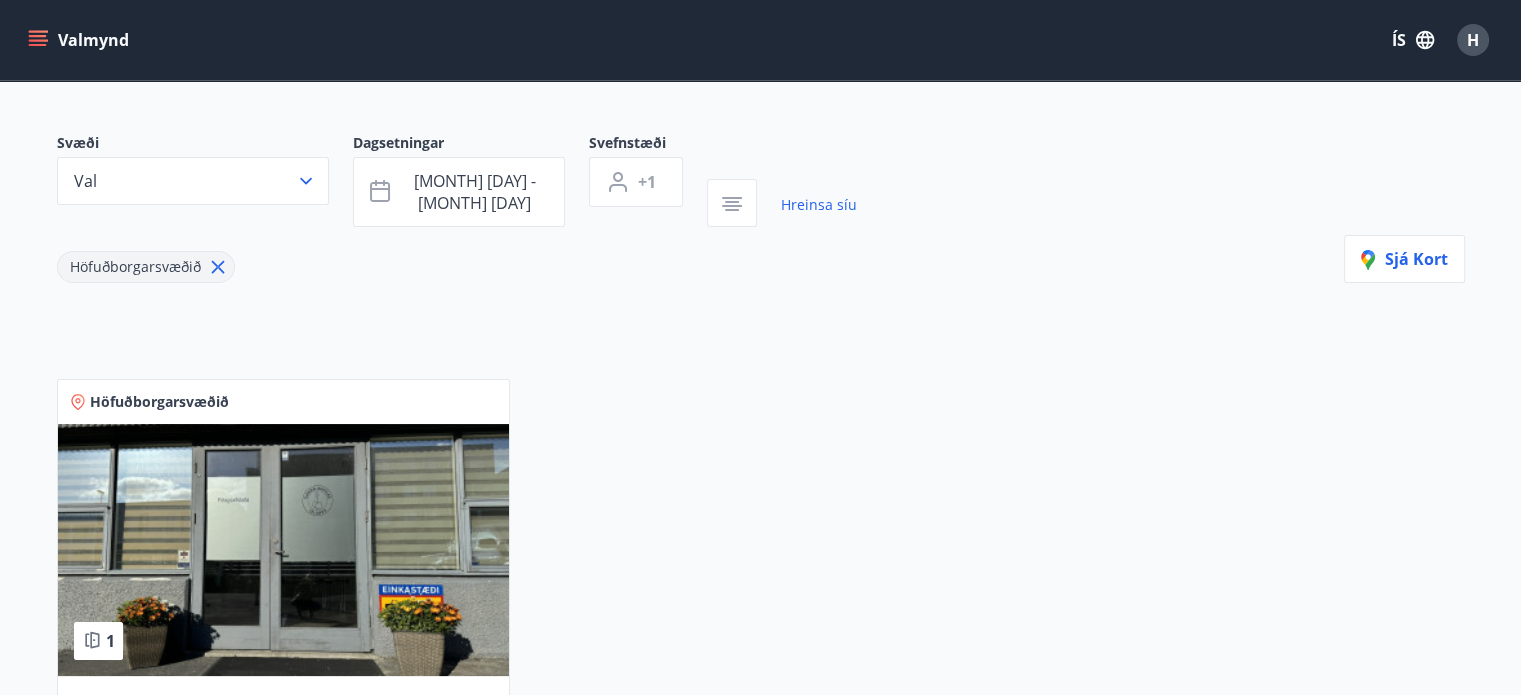 scroll, scrollTop: 0, scrollLeft: 0, axis: both 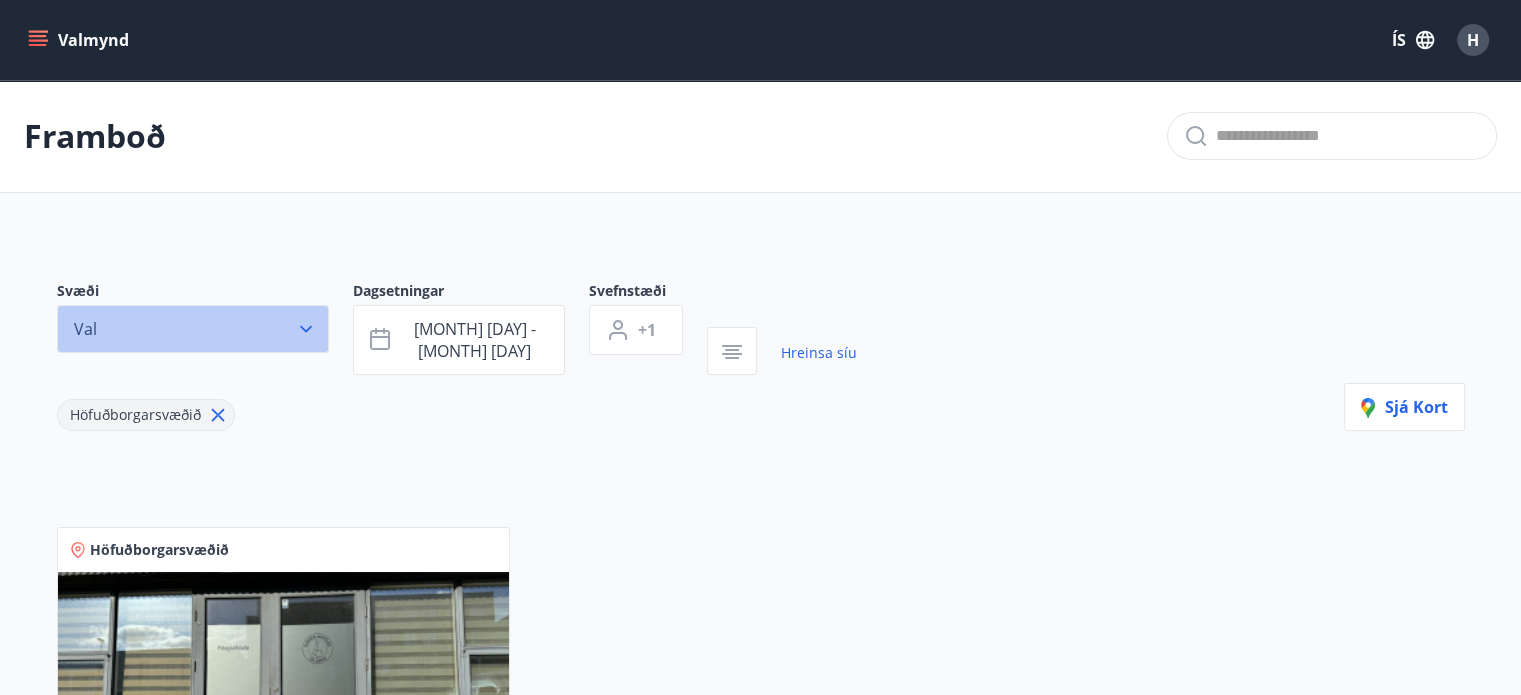 click on "Val" at bounding box center [193, 329] 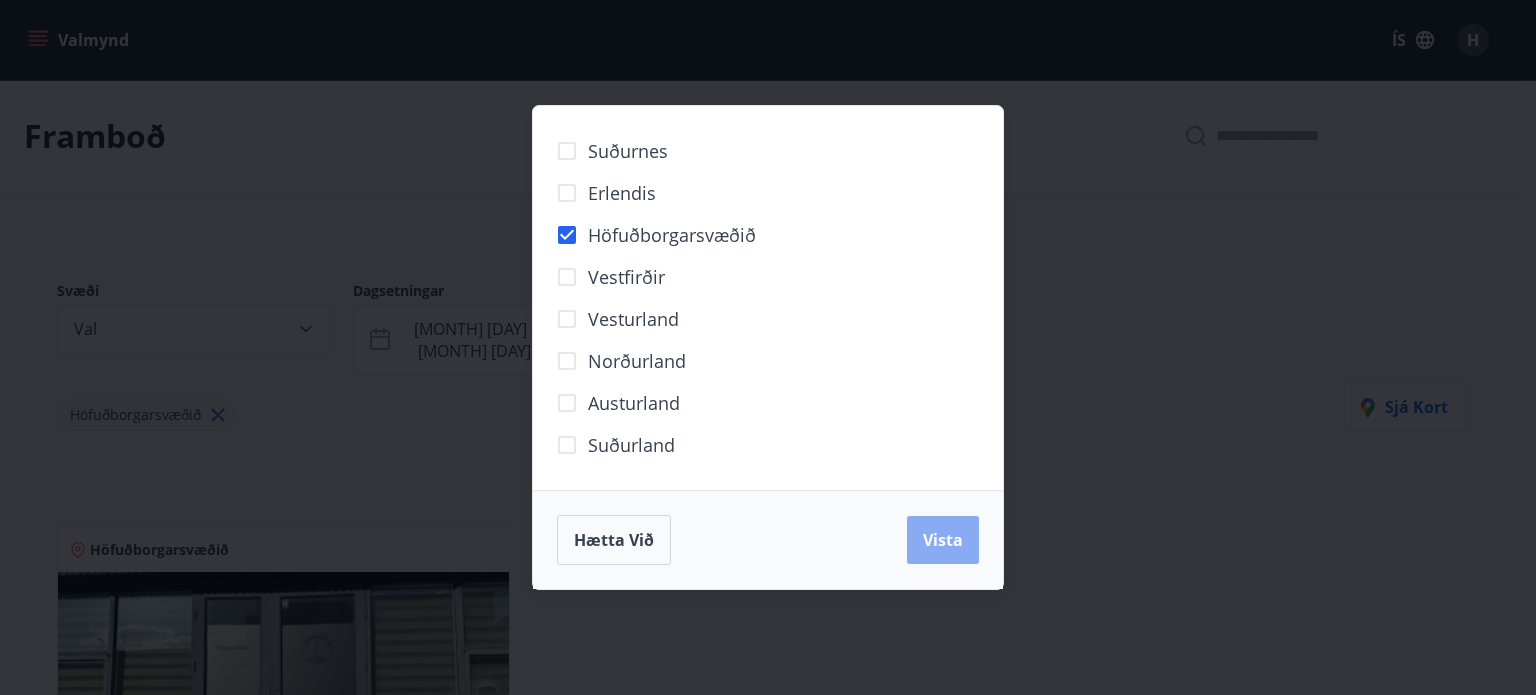 drag, startPoint x: 936, startPoint y: 550, endPoint x: 936, endPoint y: 532, distance: 18 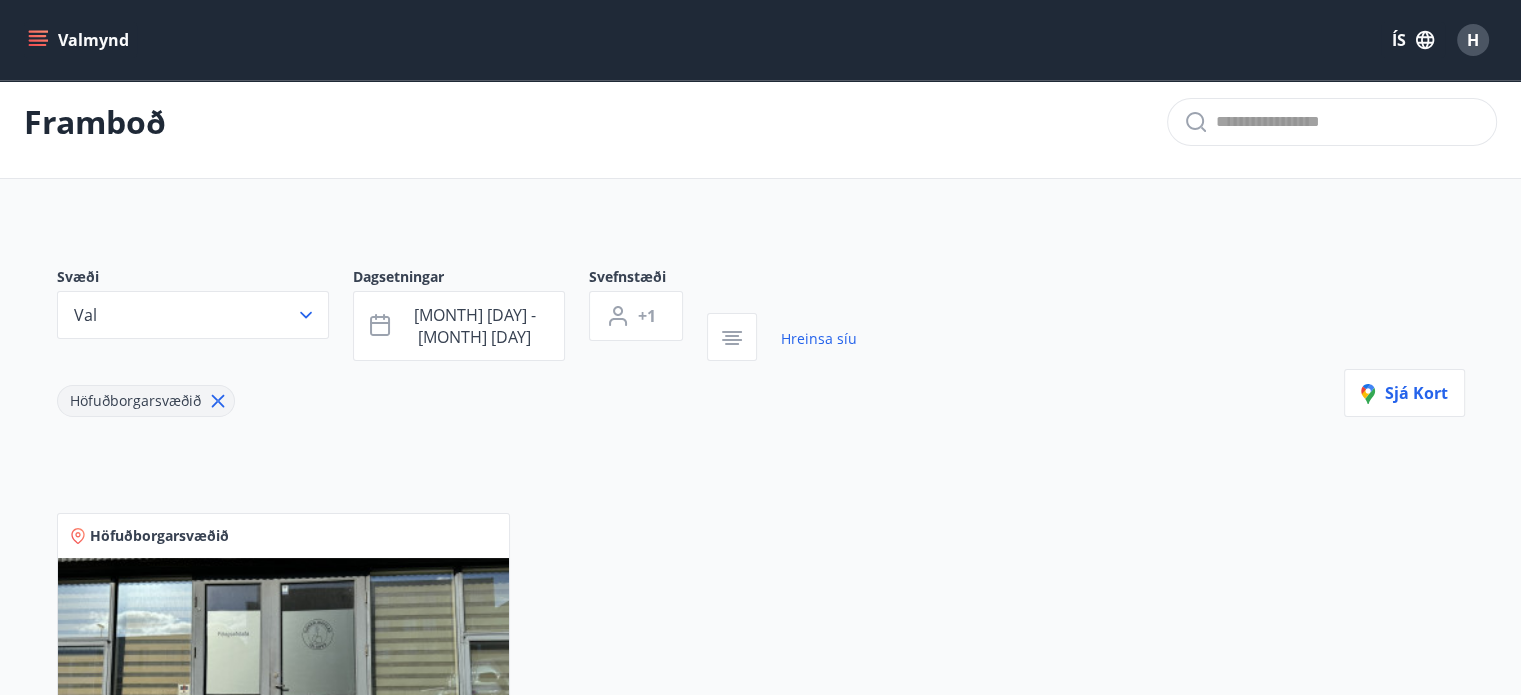 scroll, scrollTop: 0, scrollLeft: 0, axis: both 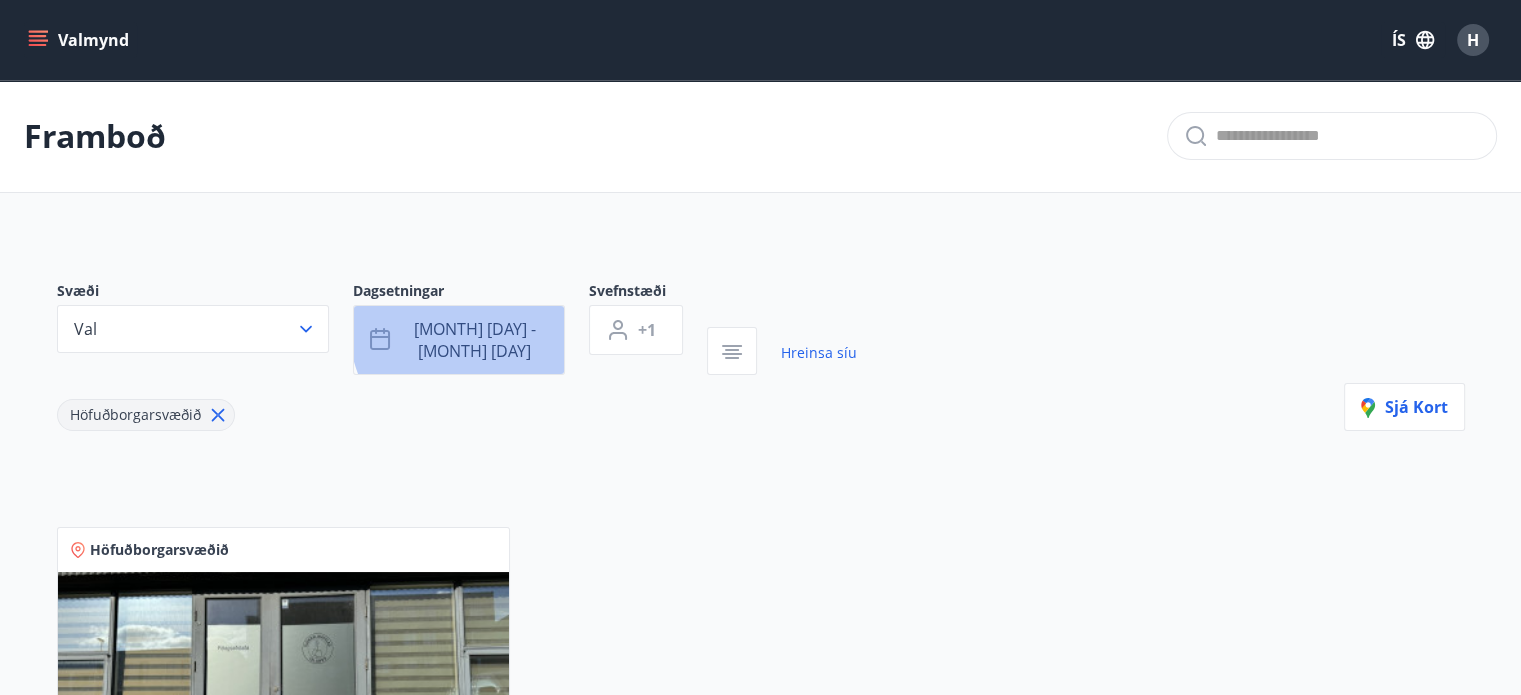 click on "[MONTH] [DAY] - [MONTH] [DAY]" at bounding box center [475, 340] 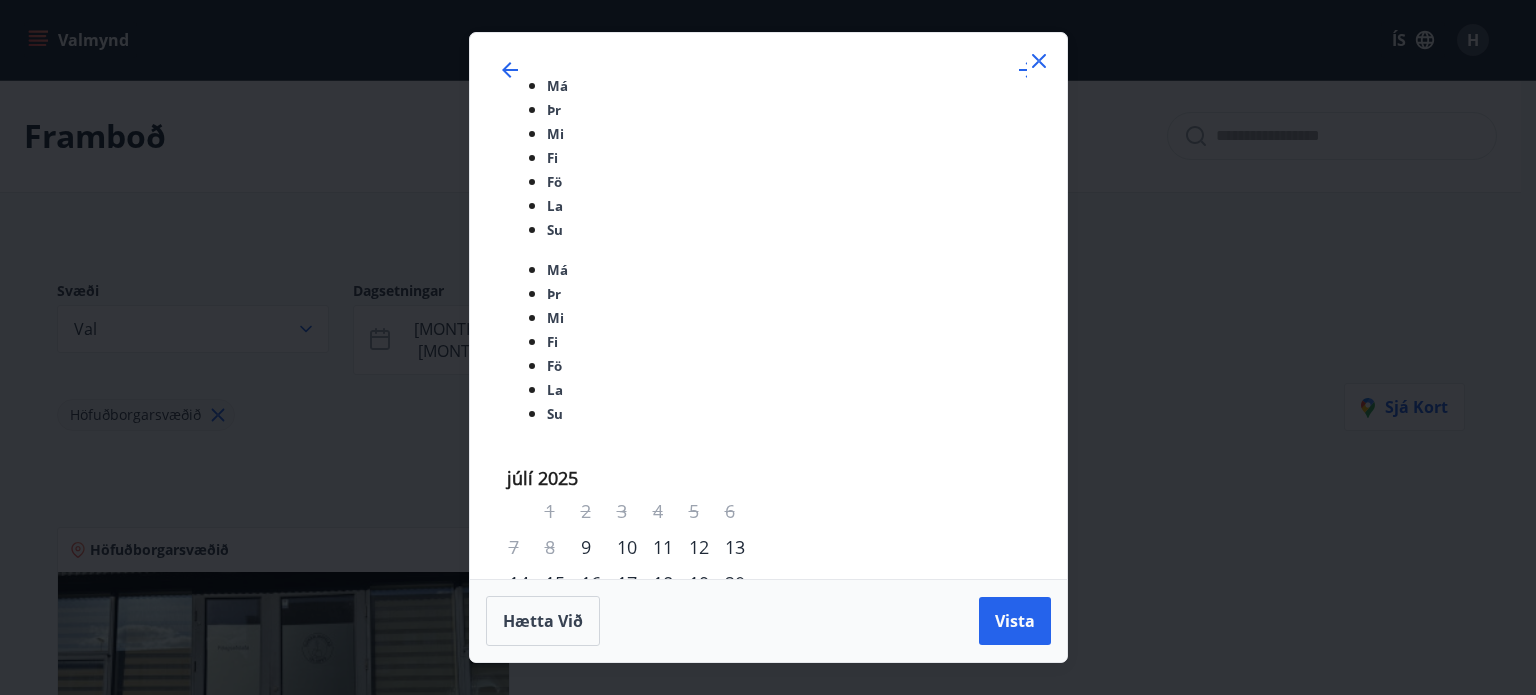 click on "11" at bounding box center [526, 911] 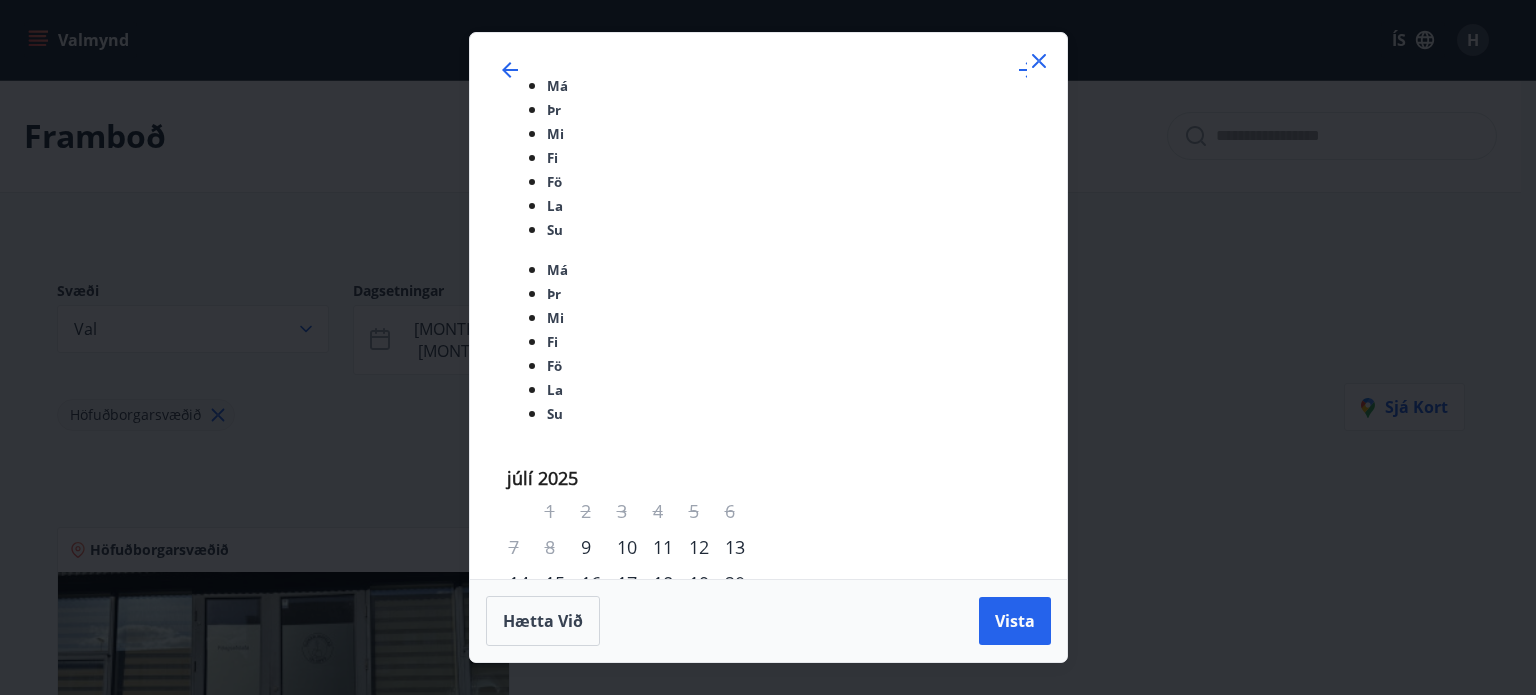 click on "11" at bounding box center [526, 911] 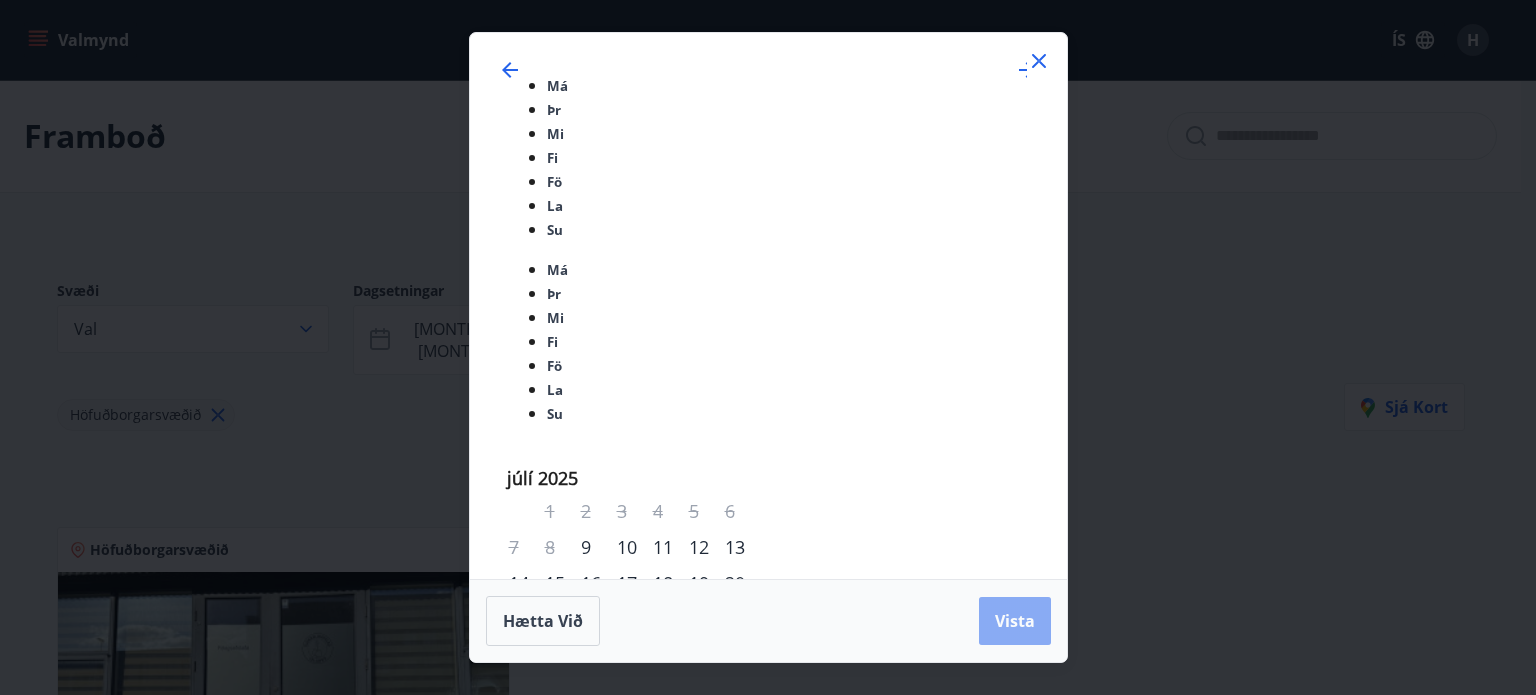 click on "Vista" at bounding box center [1015, 621] 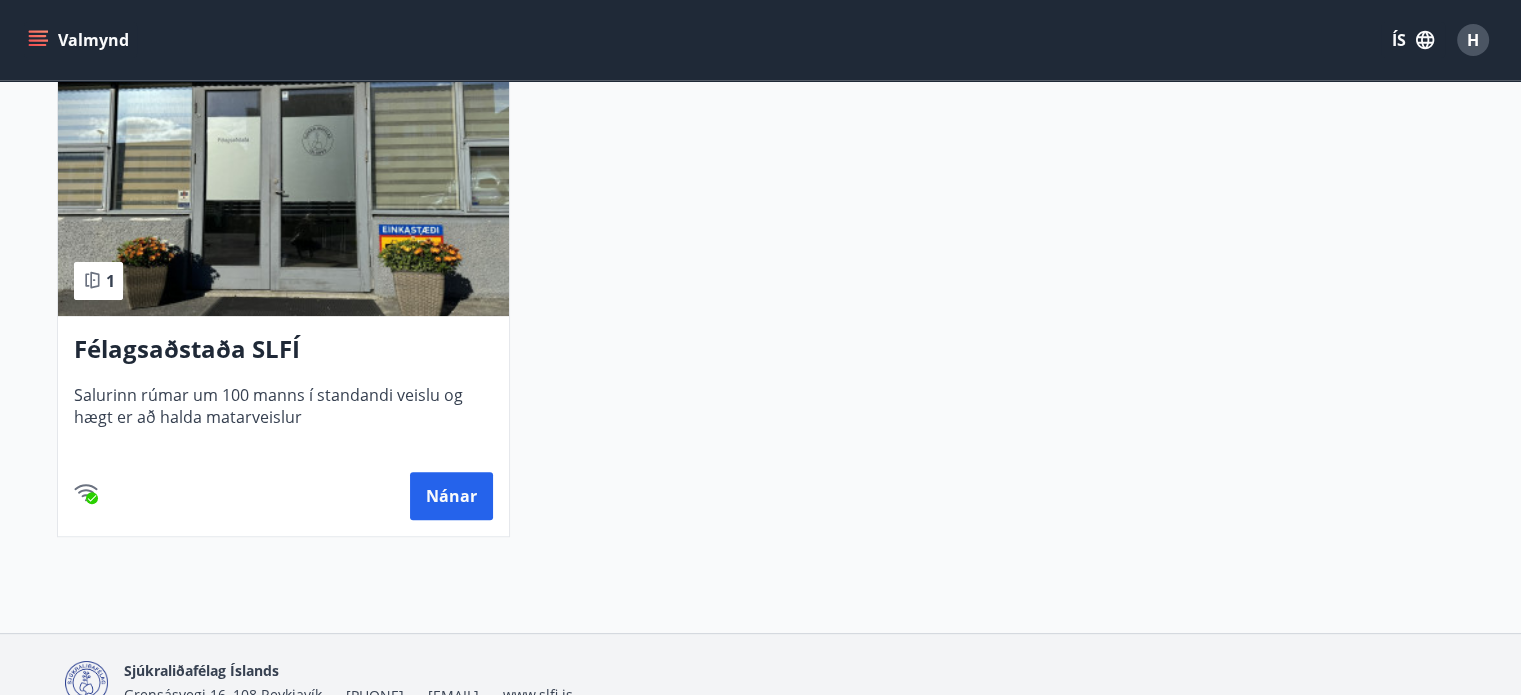 scroll, scrollTop: 0, scrollLeft: 0, axis: both 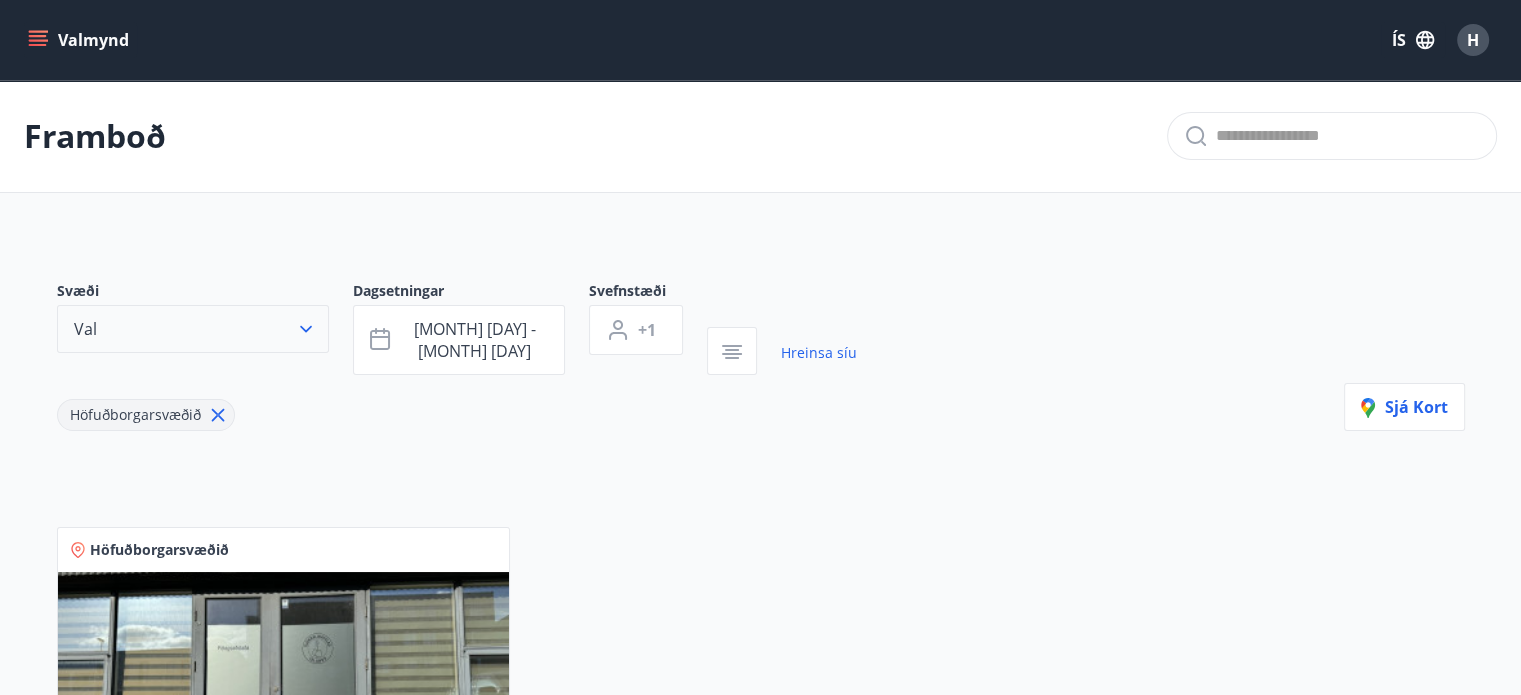 click at bounding box center [306, 329] 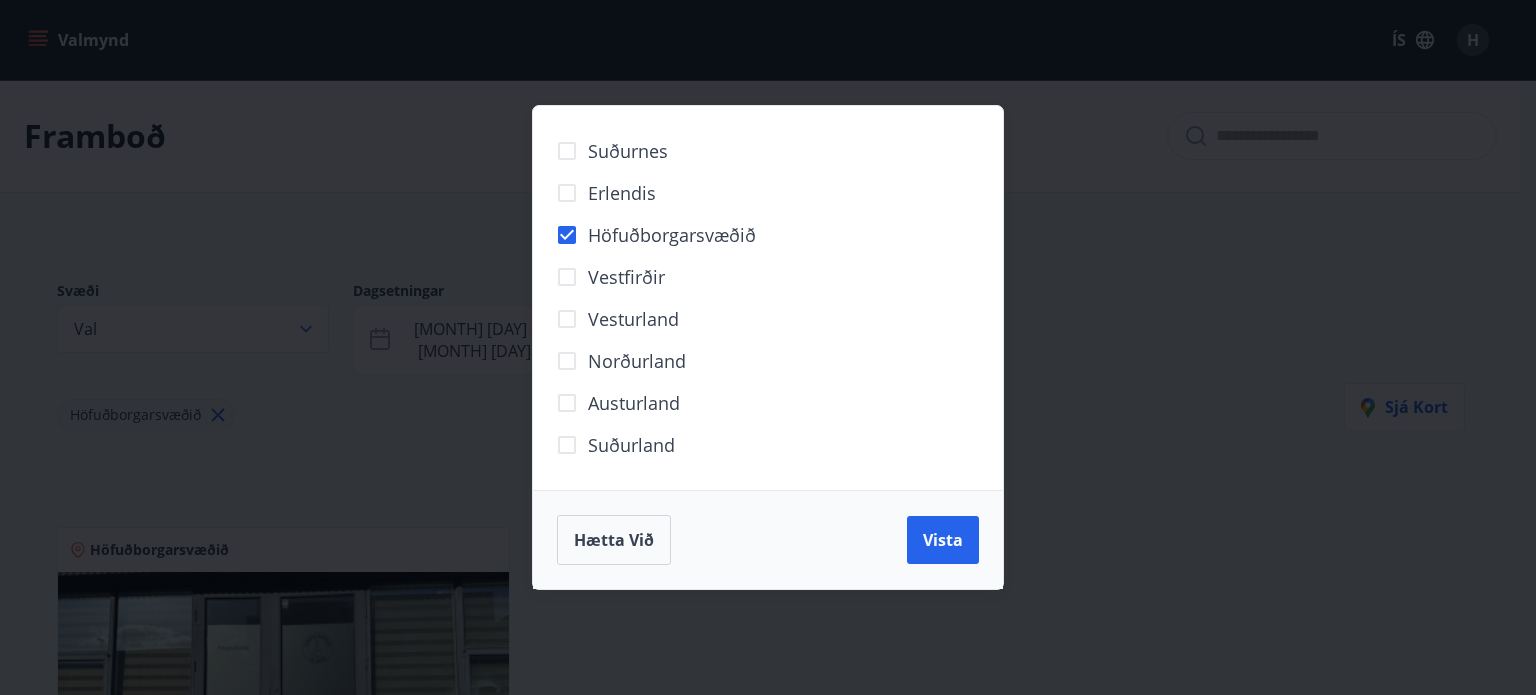 click on "Höfuðborgarsvæðið" at bounding box center [628, 151] 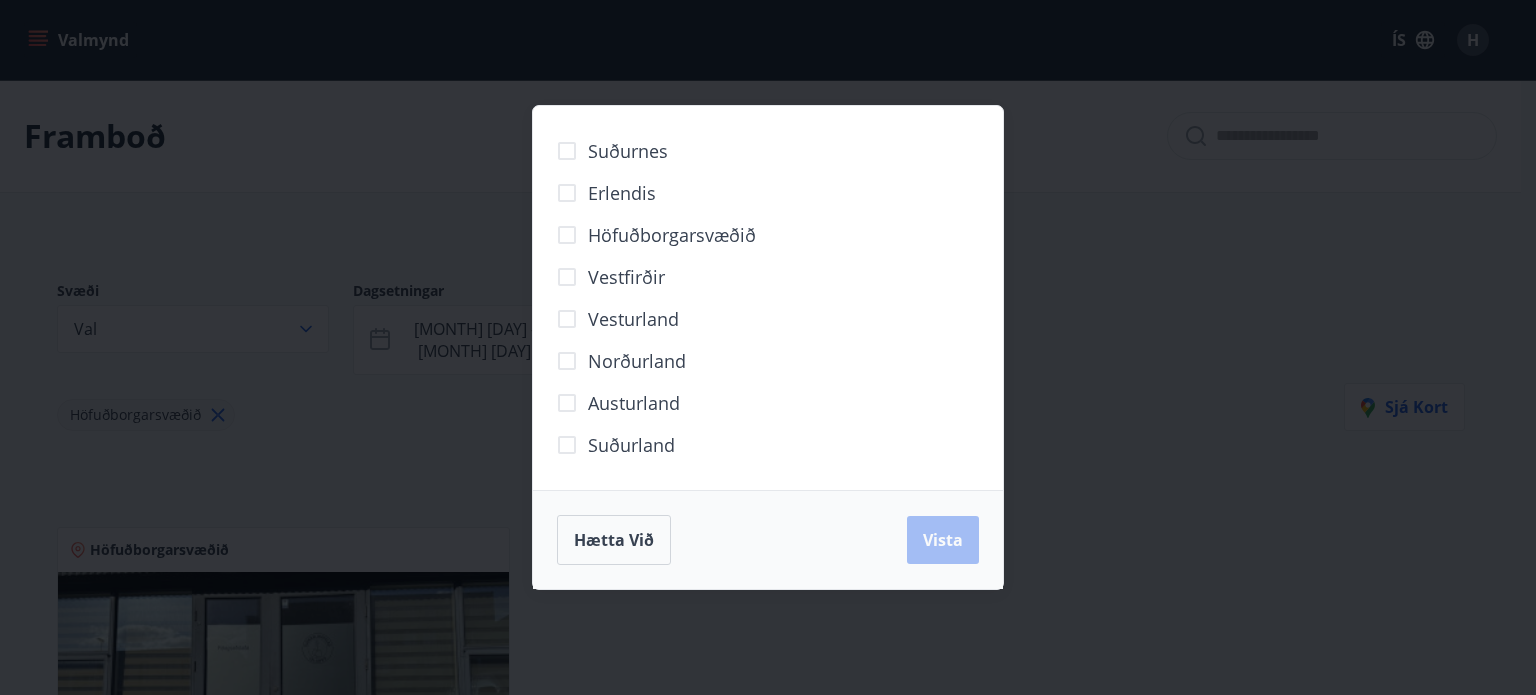 click on "Höfuðborgarsvæðið" at bounding box center [628, 151] 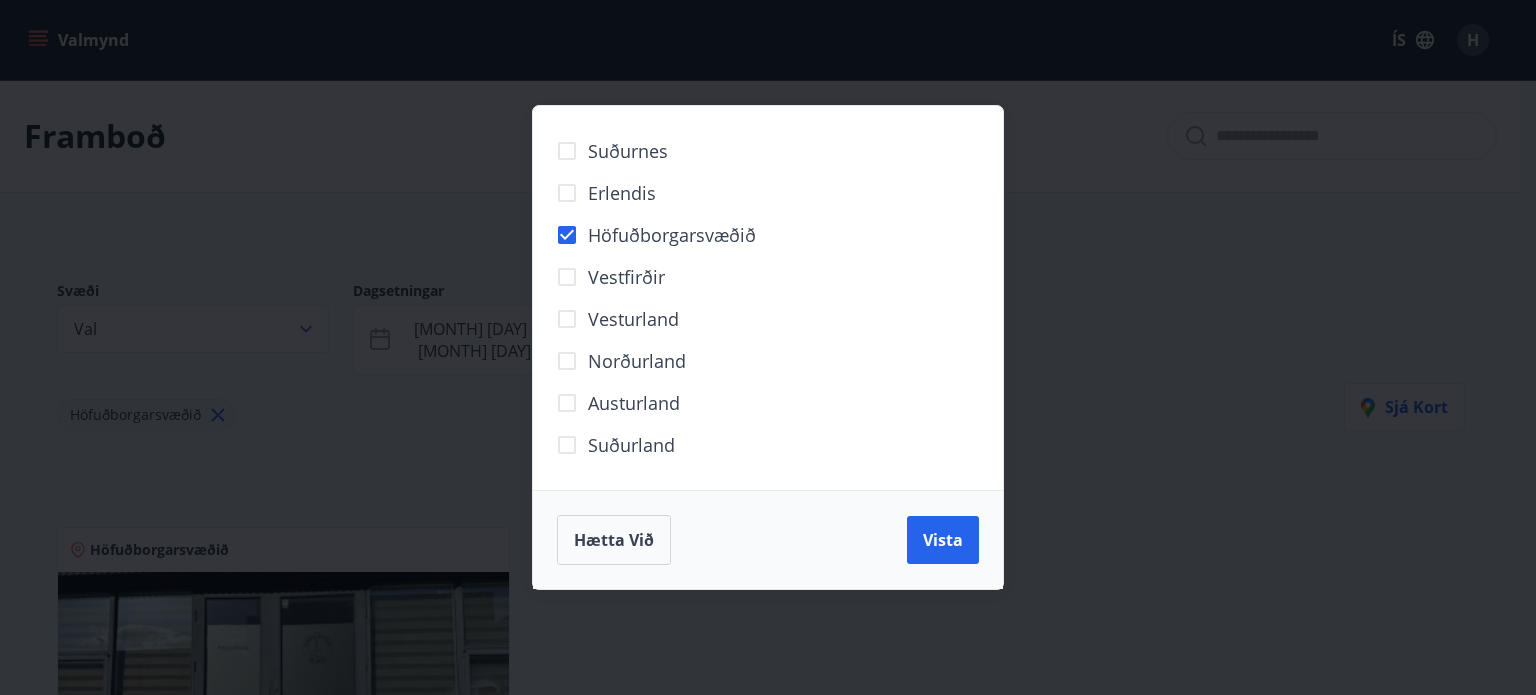 click on "Hætta við Vista" at bounding box center [768, 539] 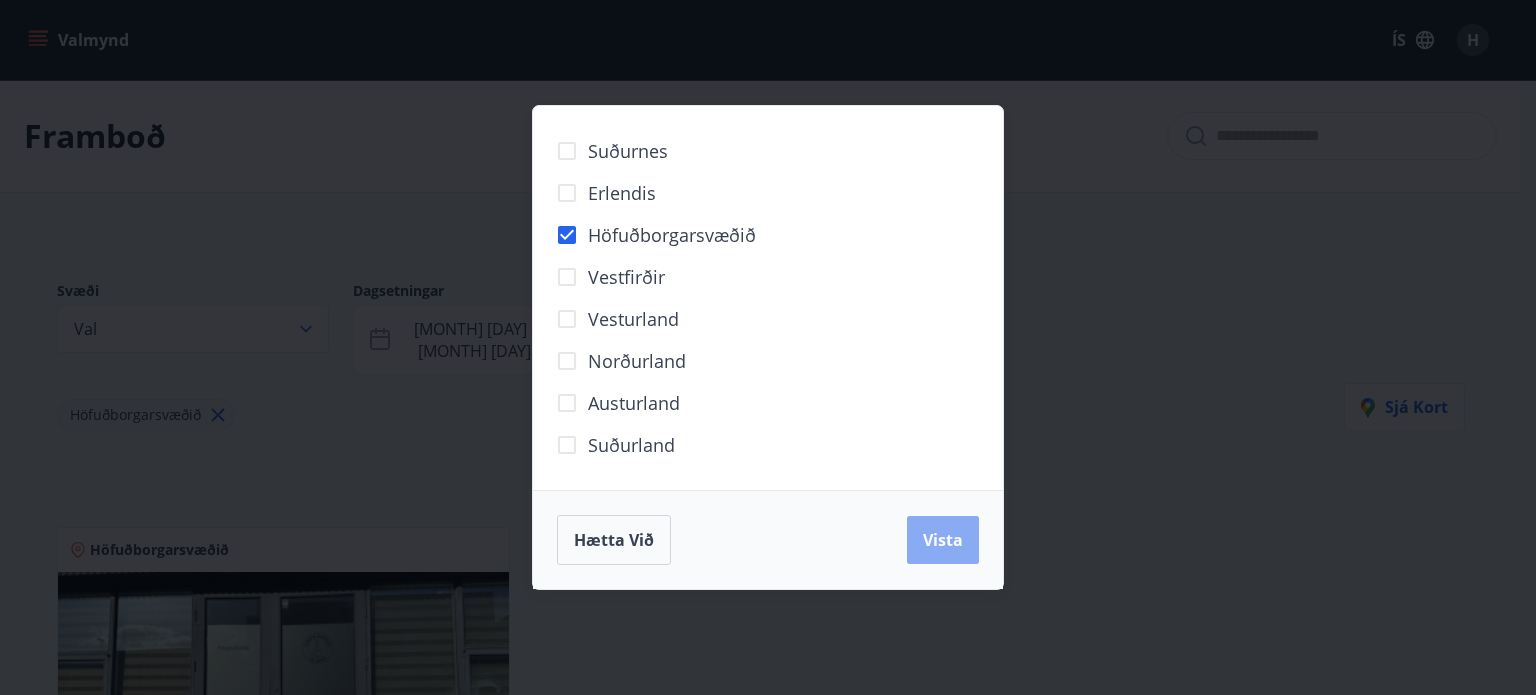 click on "Vista" at bounding box center (943, 540) 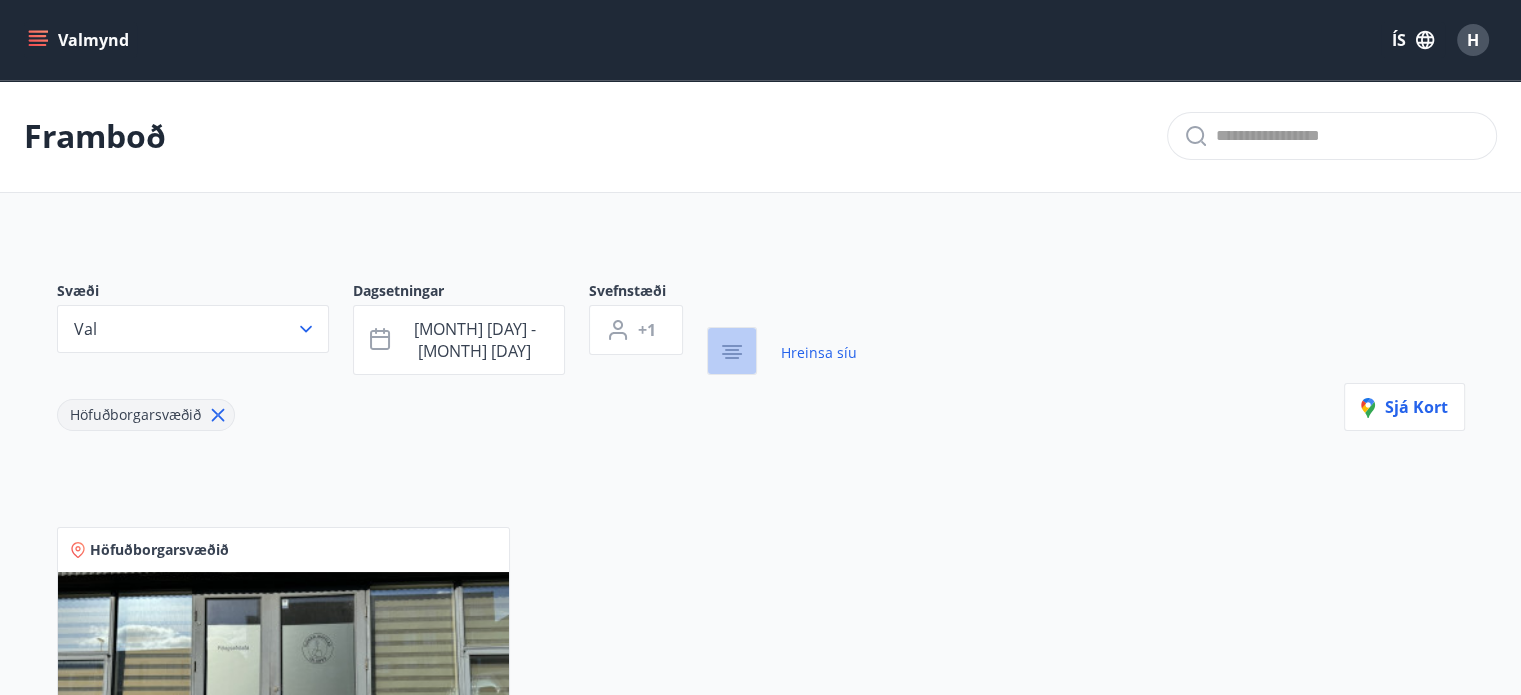 click at bounding box center [732, 351] 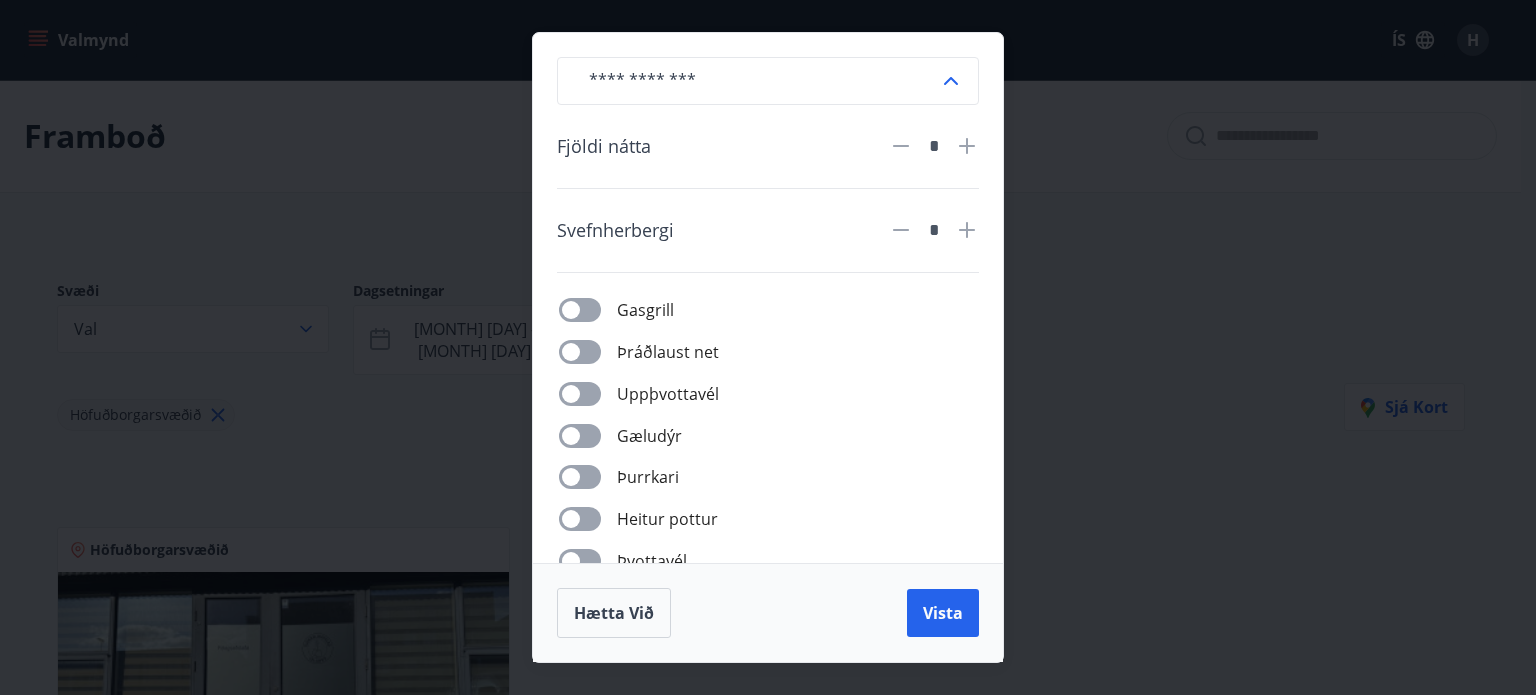 click on "Þráðlaust net" at bounding box center [780, 351] 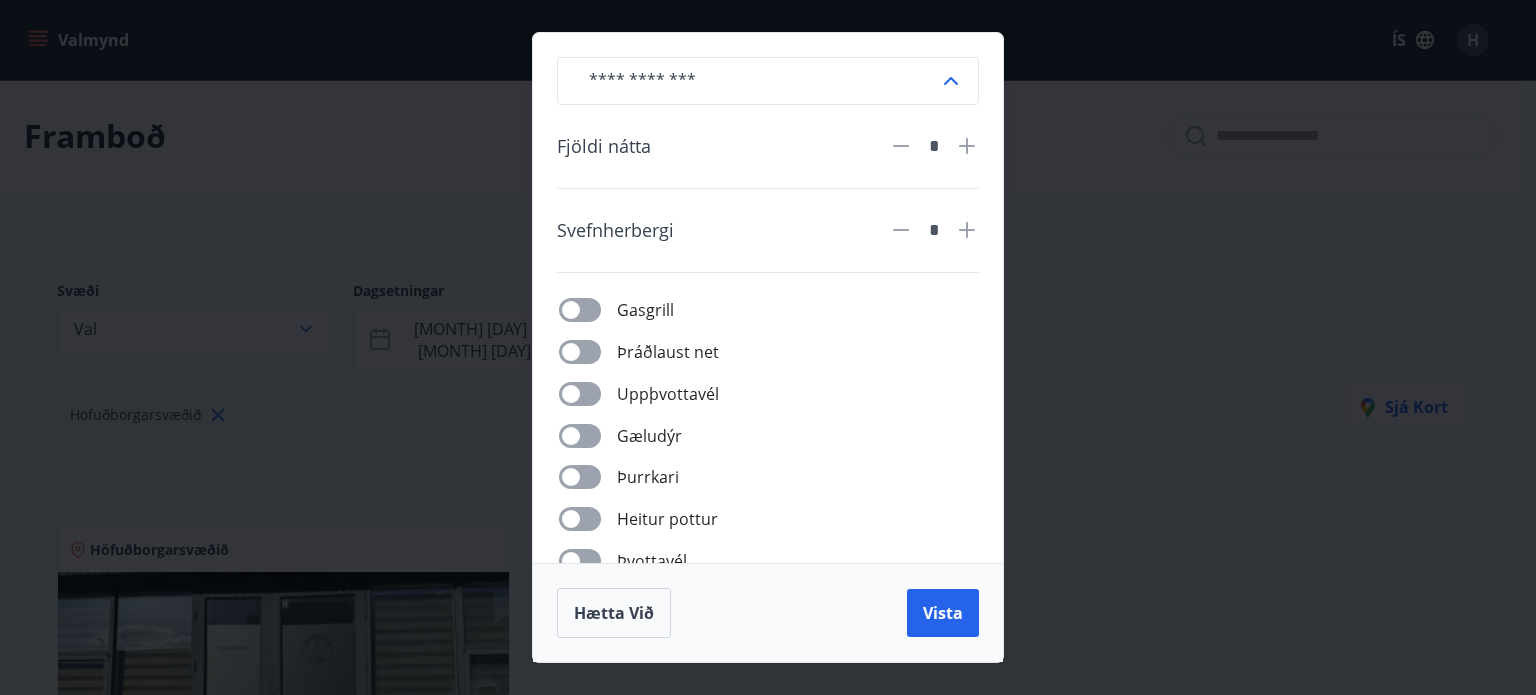 click on "​ Fjöldi nátta * Svefnherbergi * Gasgrill Þráðlaust net Uppþvottavél Gæludýr Þurrkari Heitur pottur Þvottavél Aðgengi fyrir hjólastól Hleðslustöð fyrir rafbíla Hætta við Vista" at bounding box center [768, 347] 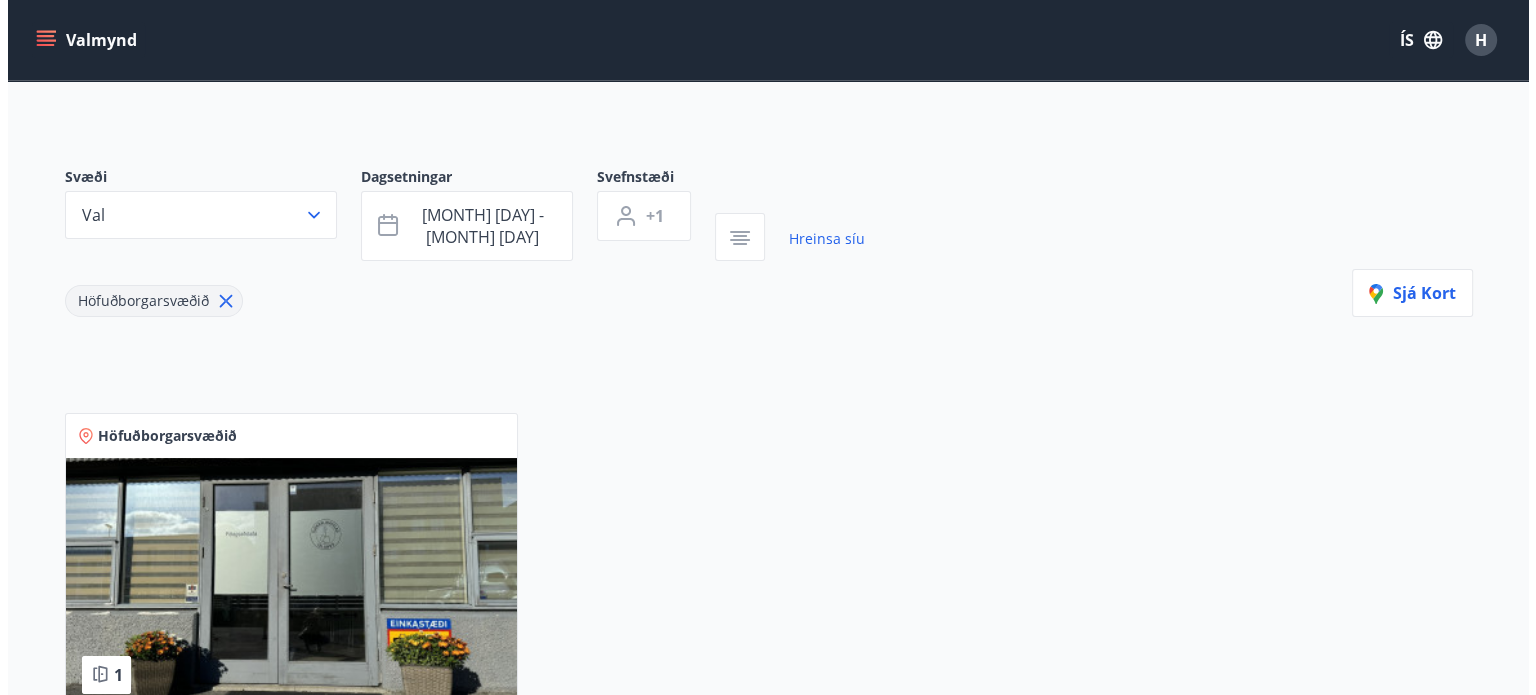 scroll, scrollTop: 0, scrollLeft: 0, axis: both 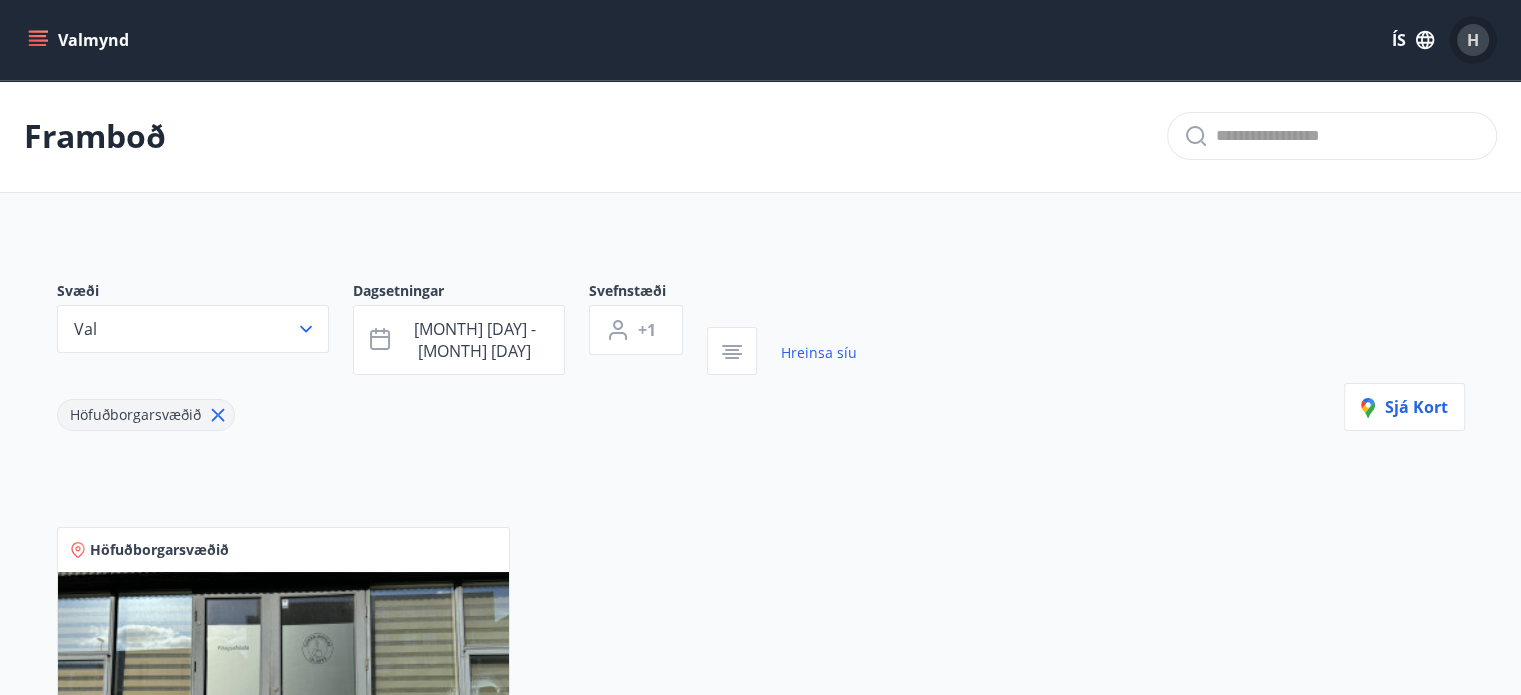 click on "H" at bounding box center [1473, 40] 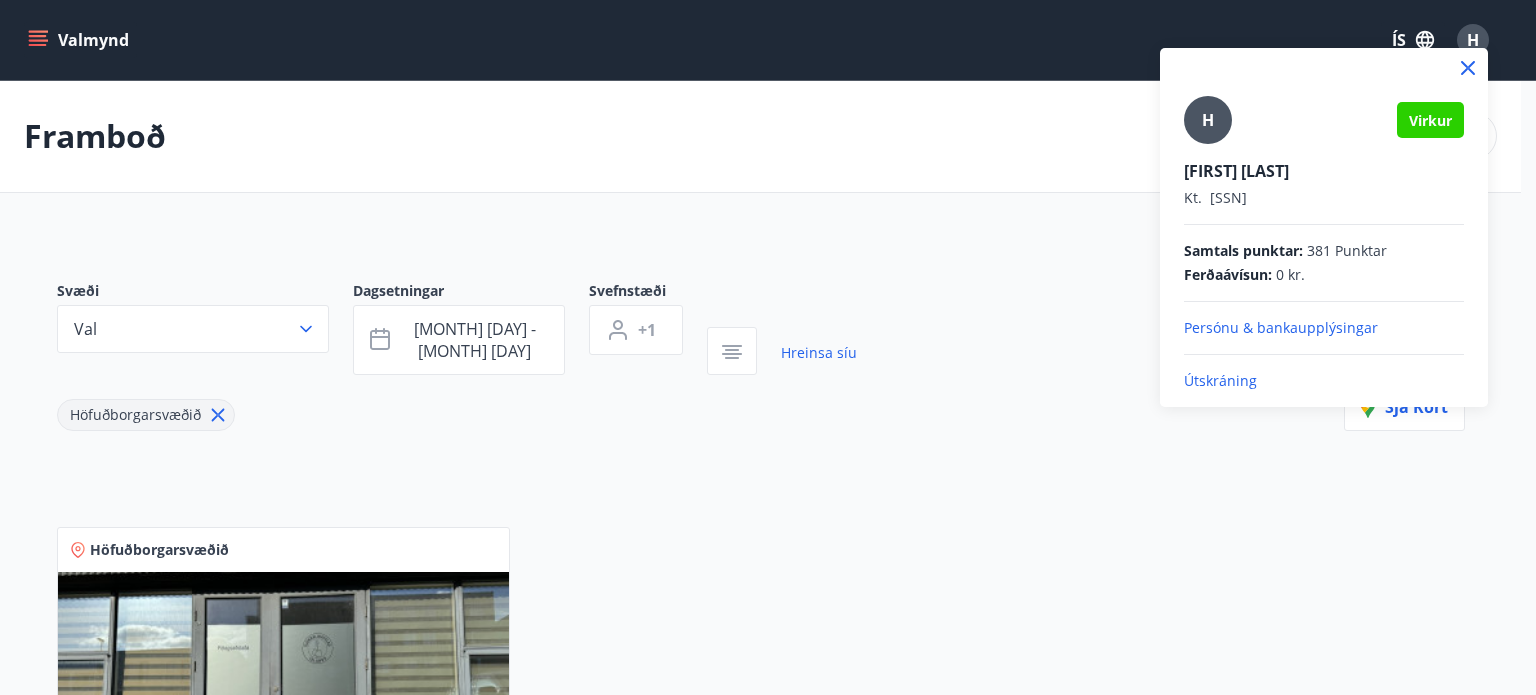 click on "Útskráning" at bounding box center (1324, 328) 